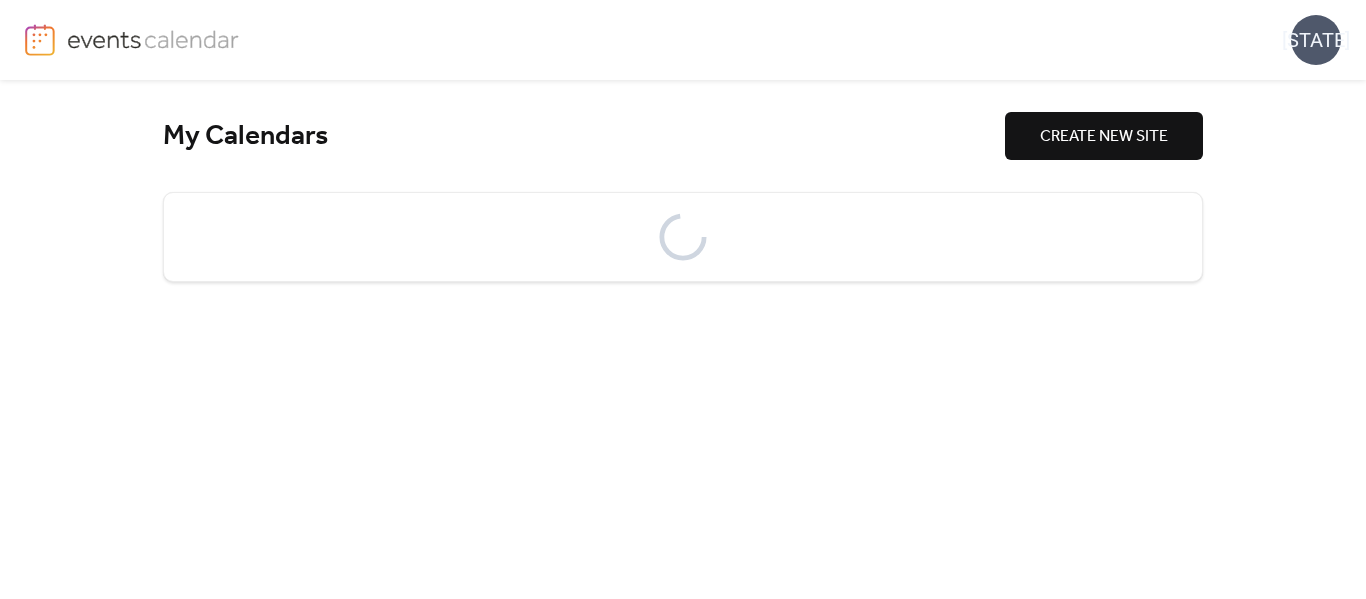 scroll, scrollTop: 0, scrollLeft: 0, axis: both 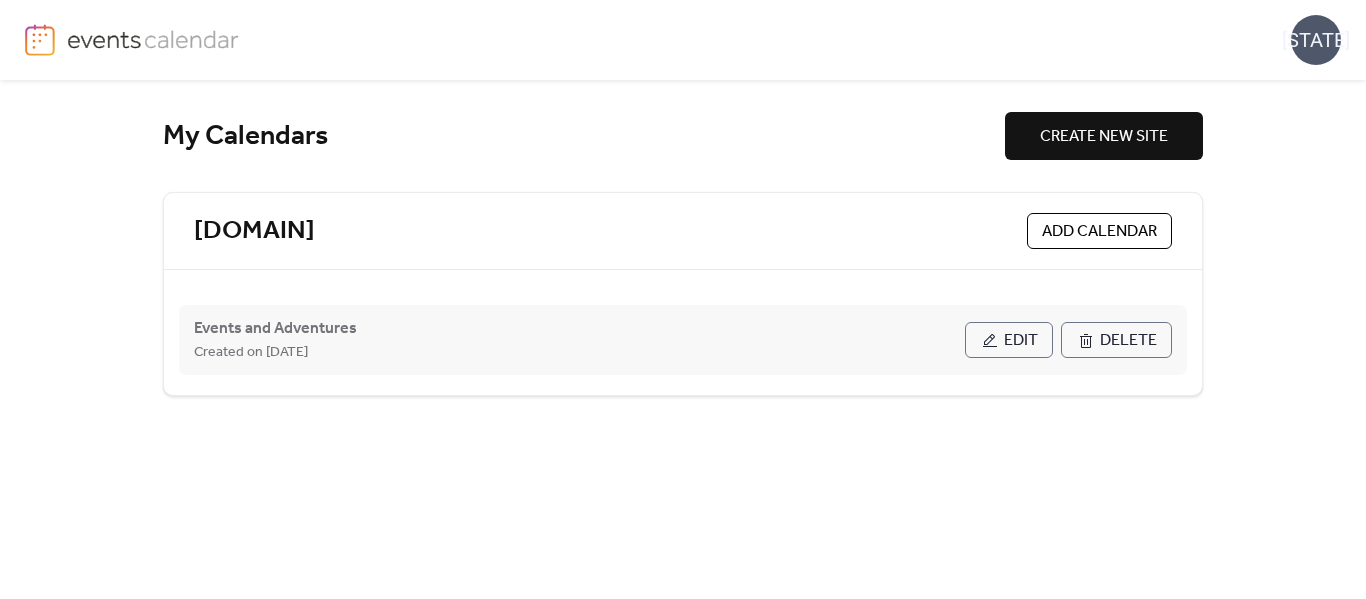 click on "Edit" at bounding box center (1009, 340) 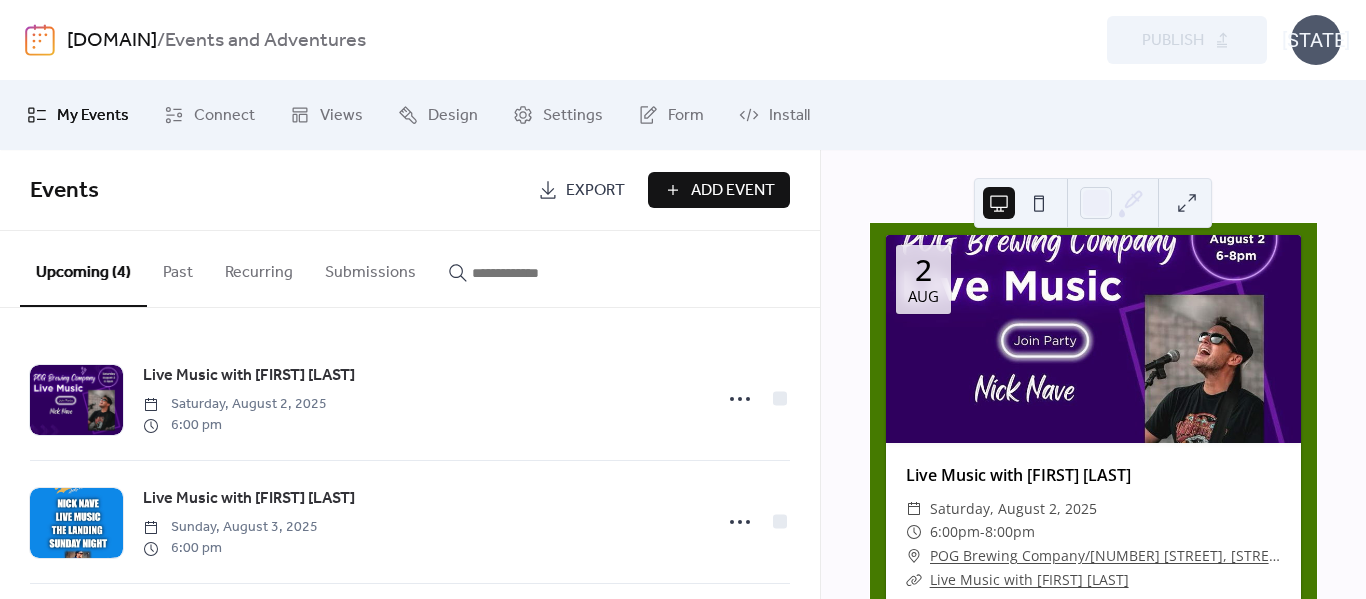 scroll, scrollTop: 0, scrollLeft: 0, axis: both 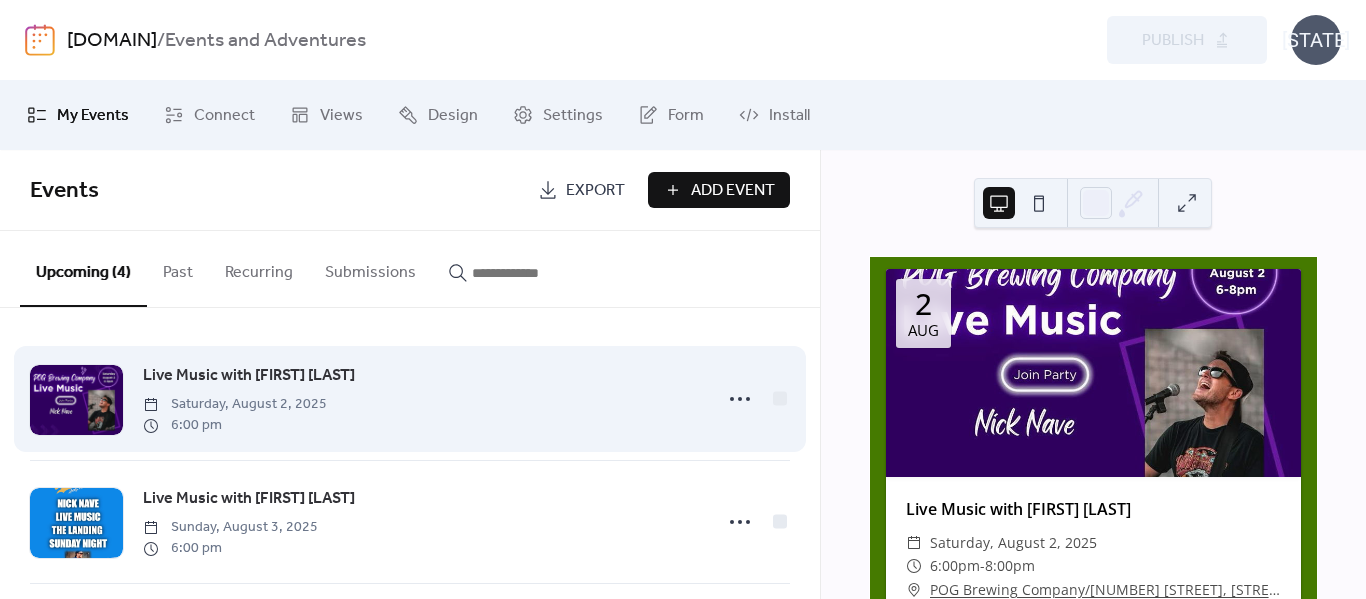 click at bounding box center [76, 400] 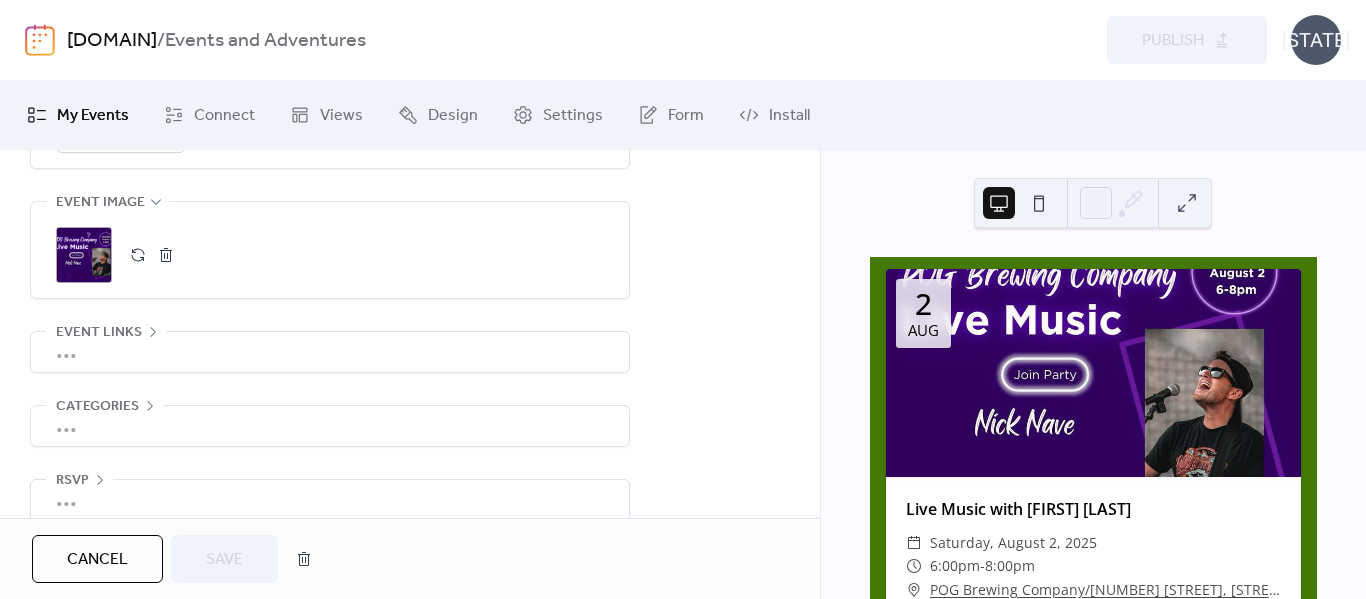 scroll, scrollTop: 1030, scrollLeft: 0, axis: vertical 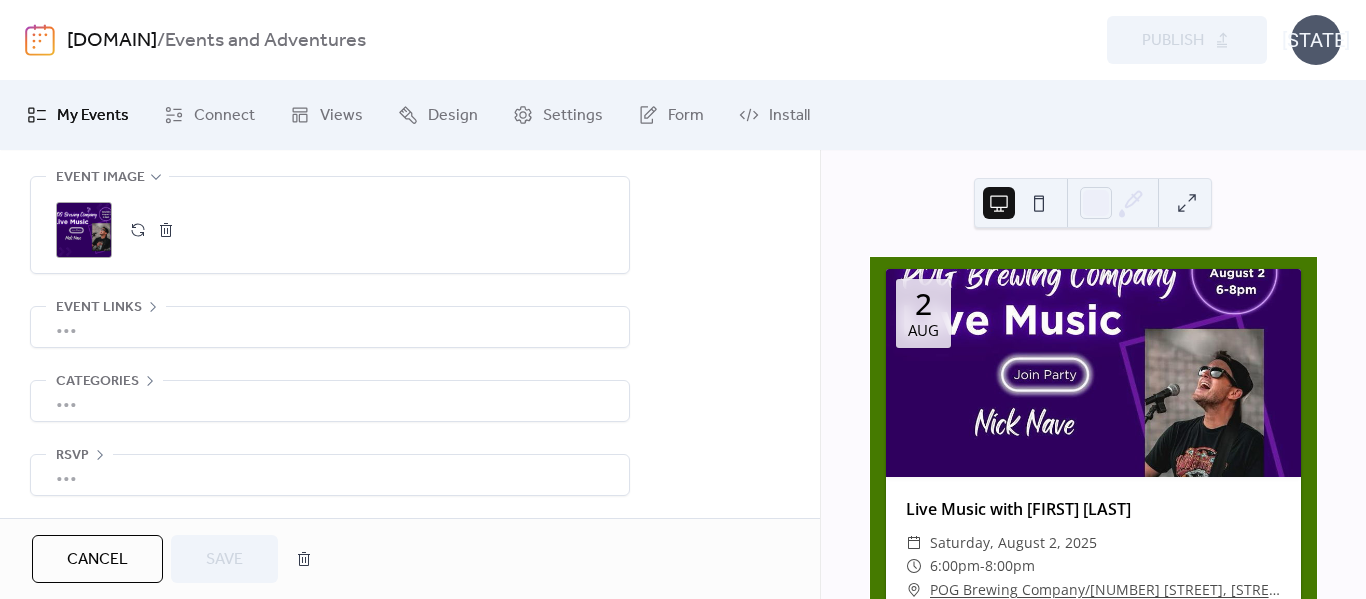 click at bounding box center [138, 230] 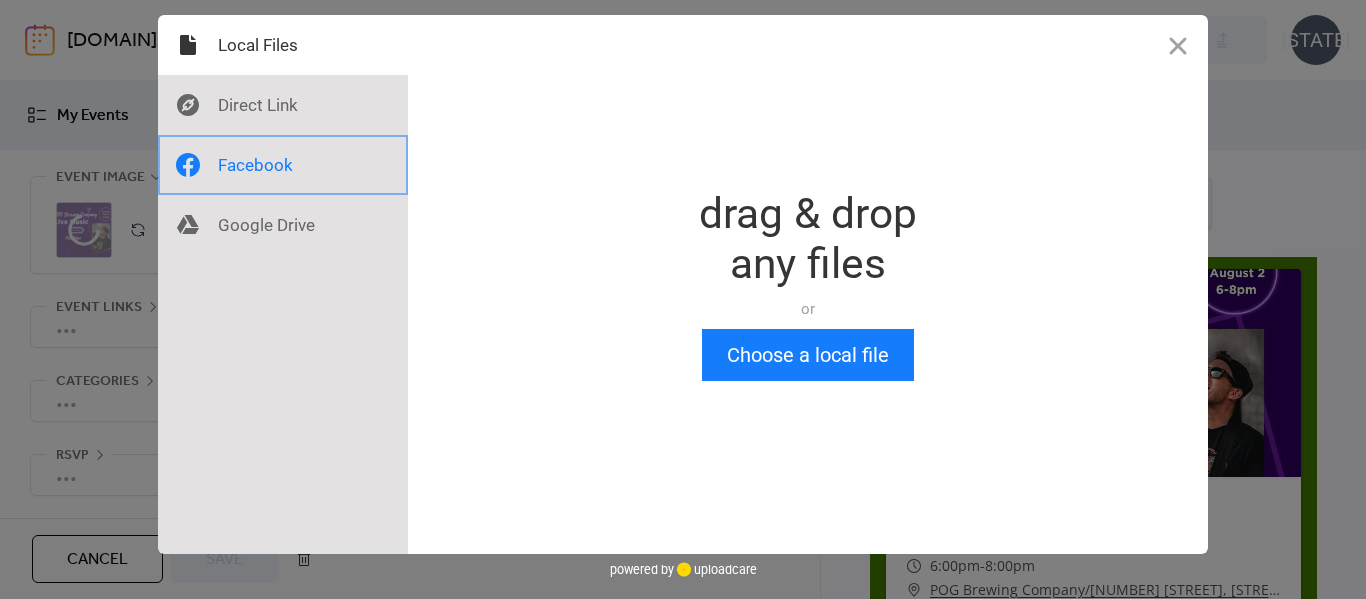click at bounding box center [283, 165] 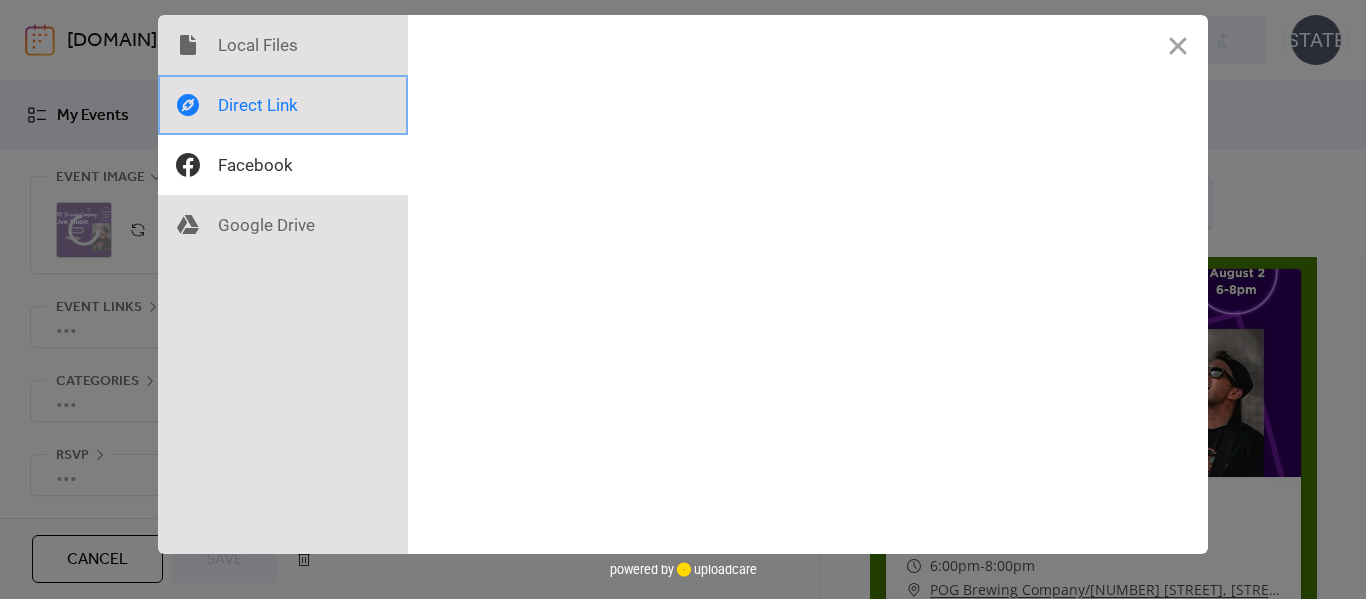 click at bounding box center (283, 105) 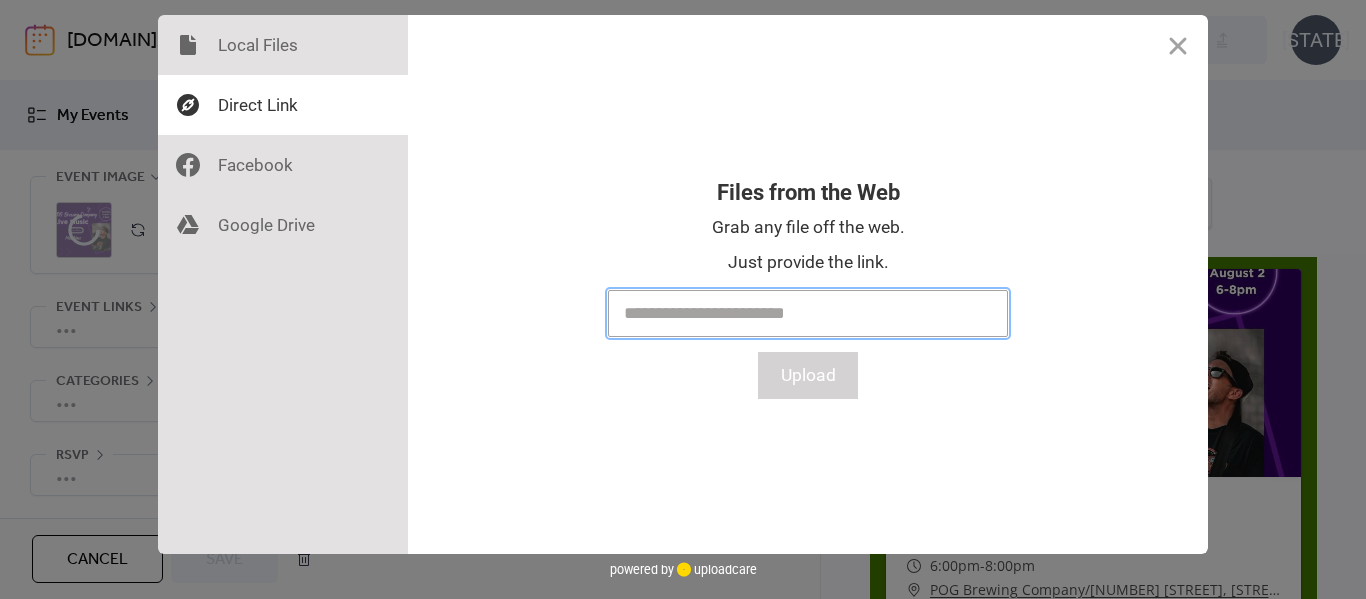 paste on "**********" 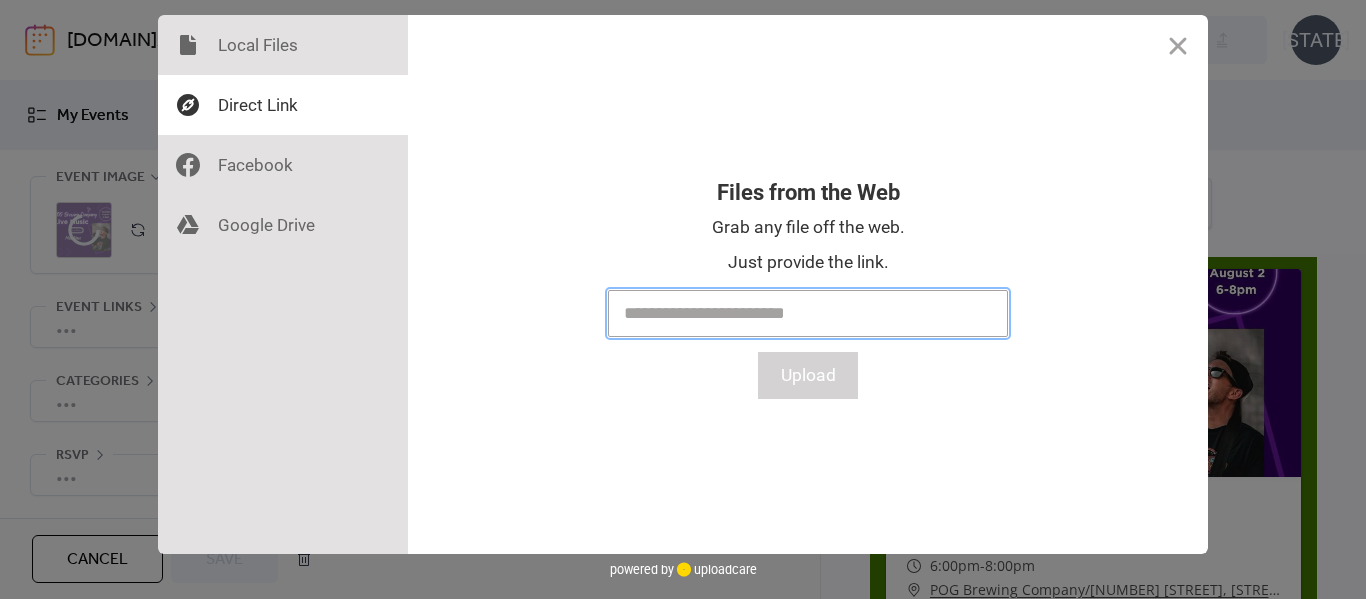 type on "**********" 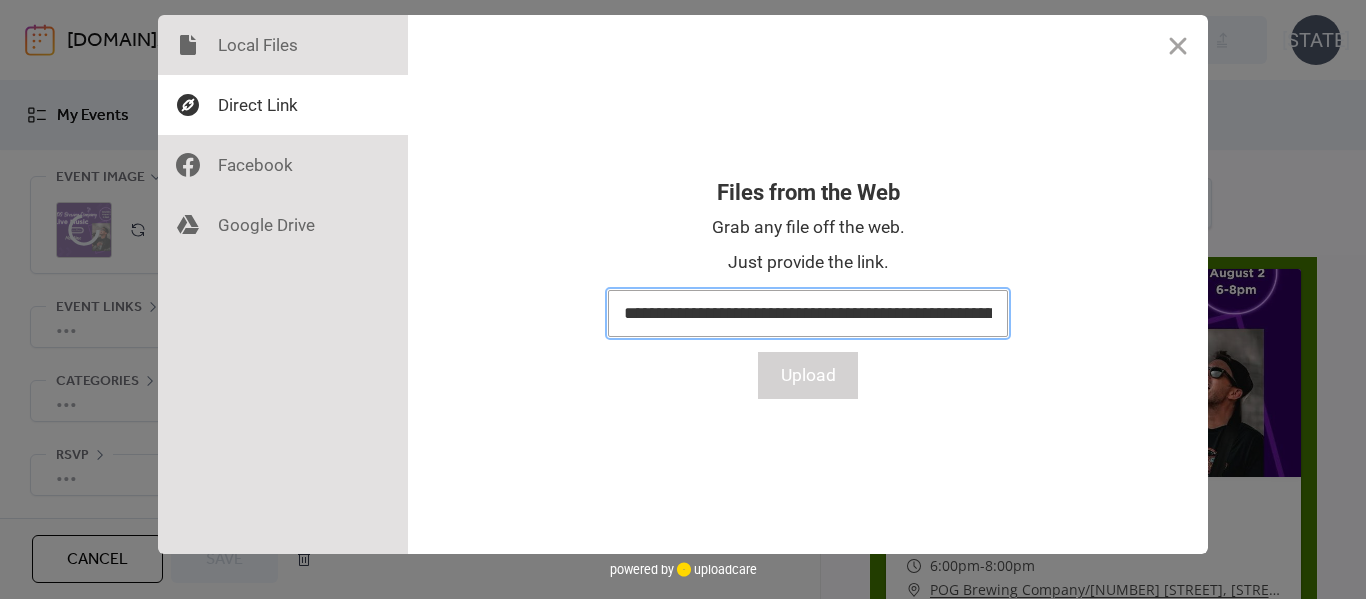 scroll, scrollTop: 0, scrollLeft: 3263, axis: horizontal 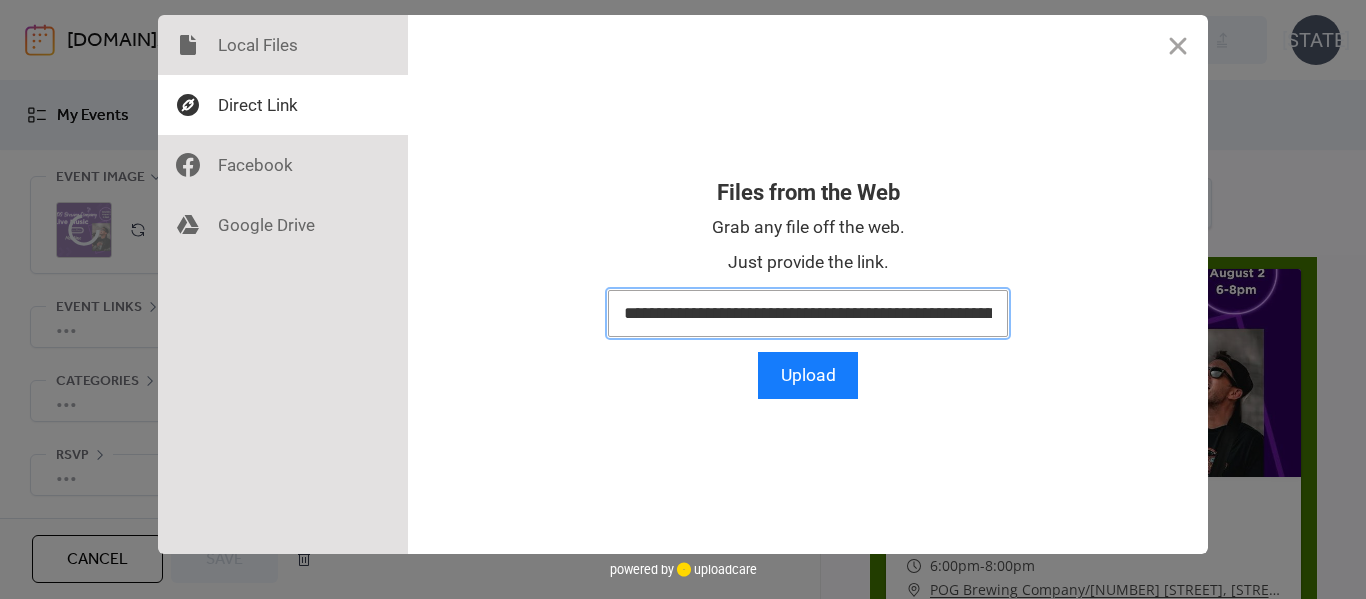 drag, startPoint x: 1002, startPoint y: 312, endPoint x: 560, endPoint y: 376, distance: 446.60944 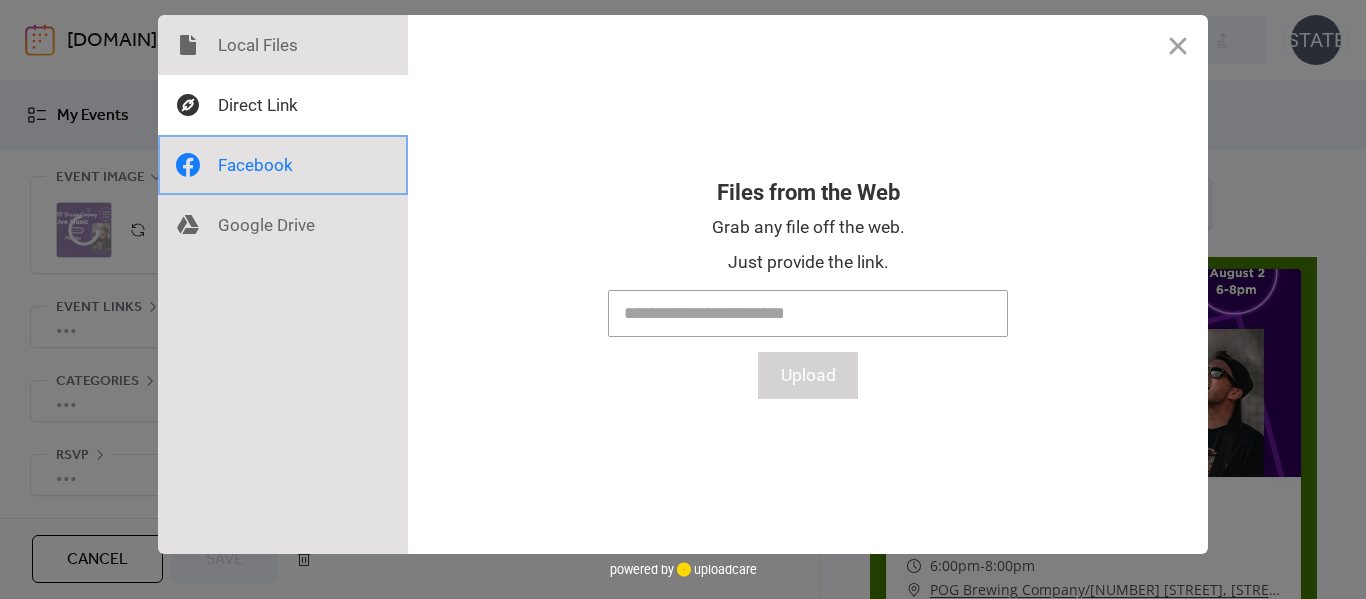 click at bounding box center [283, 165] 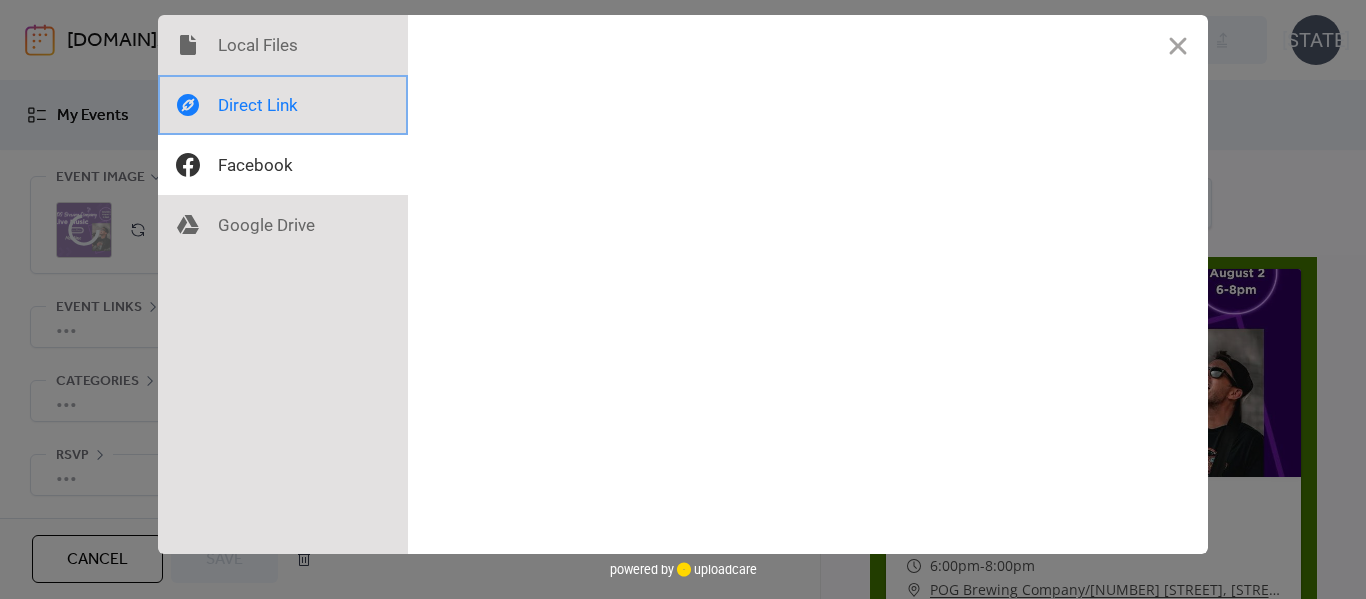 click at bounding box center (283, 105) 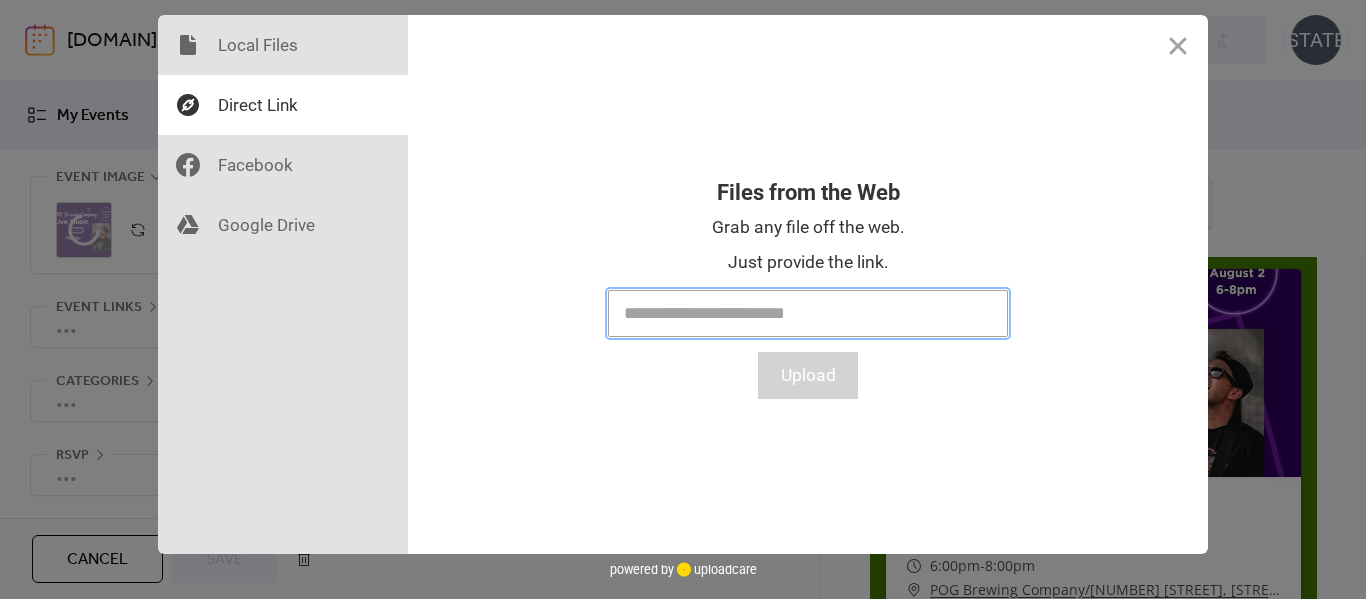 paste on "**********" 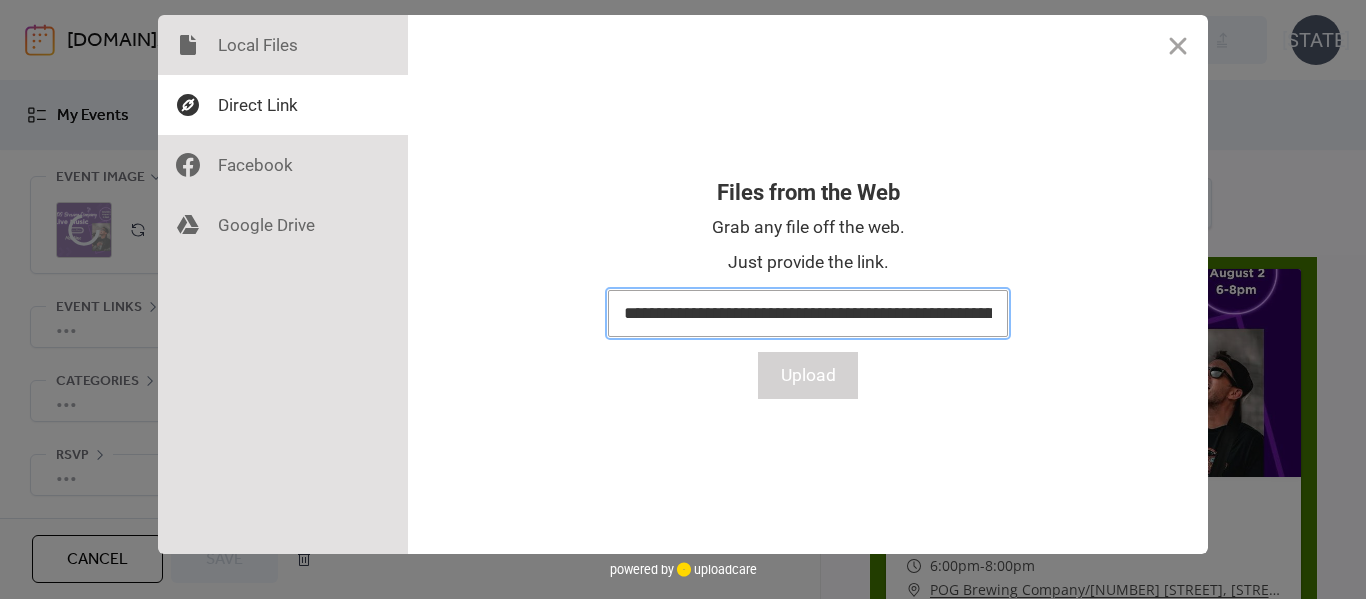scroll, scrollTop: 0, scrollLeft: 3263, axis: horizontal 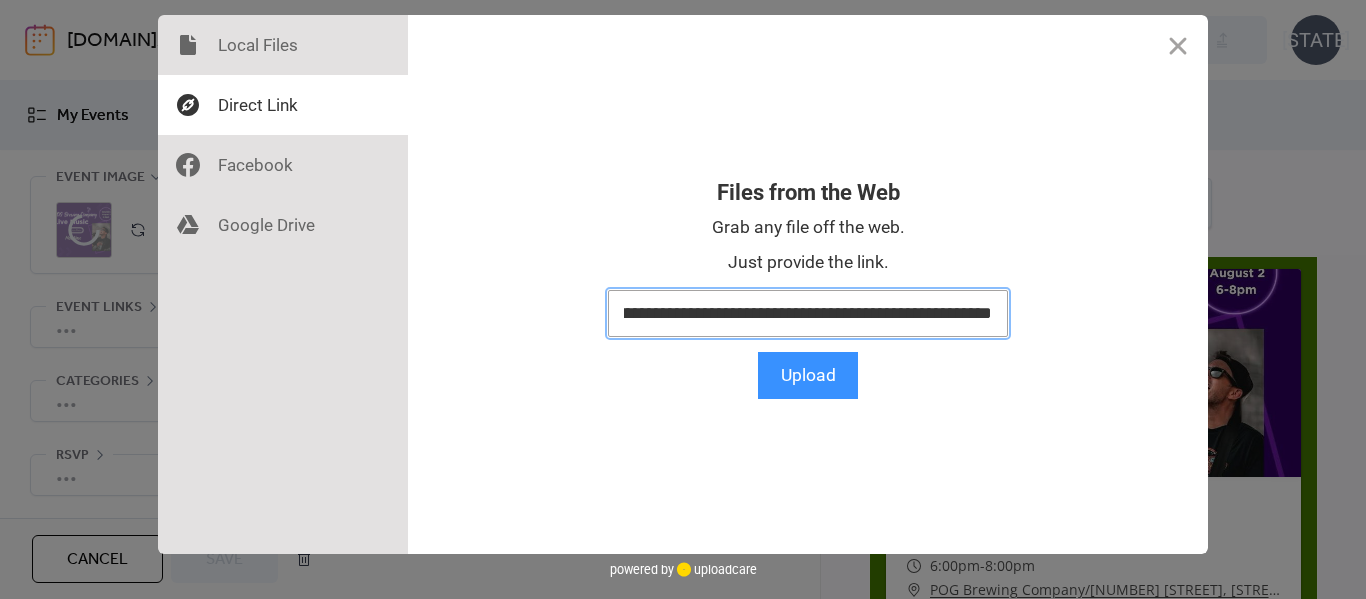 type on "**********" 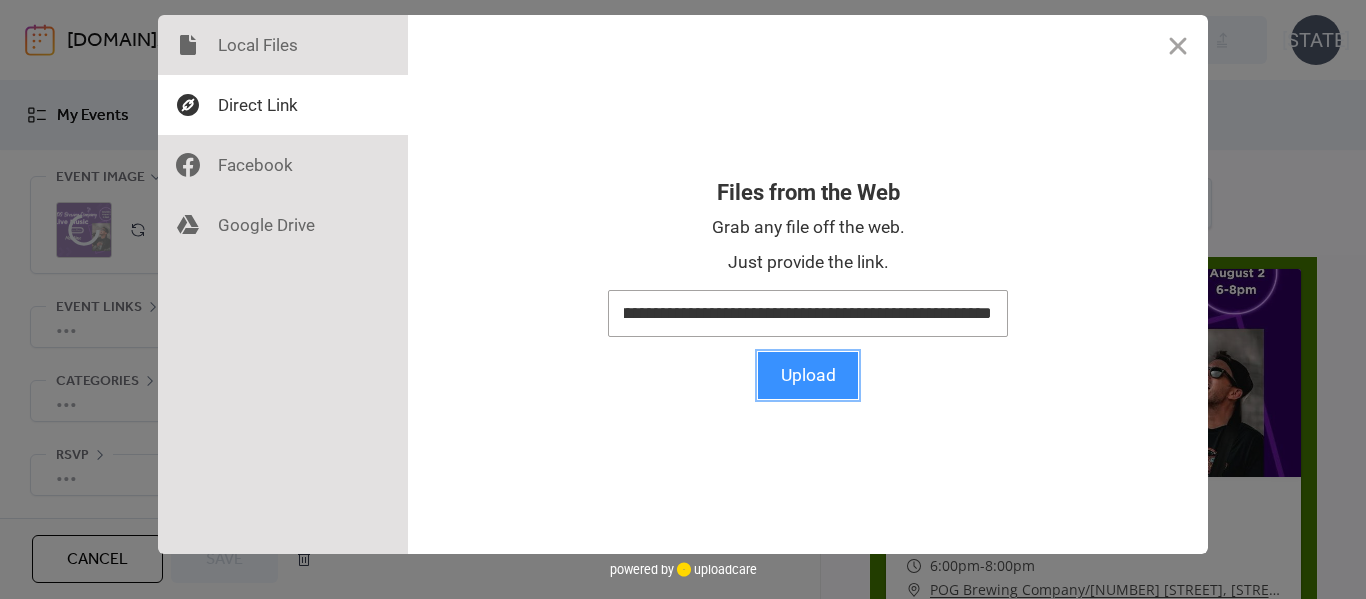 scroll, scrollTop: 0, scrollLeft: 0, axis: both 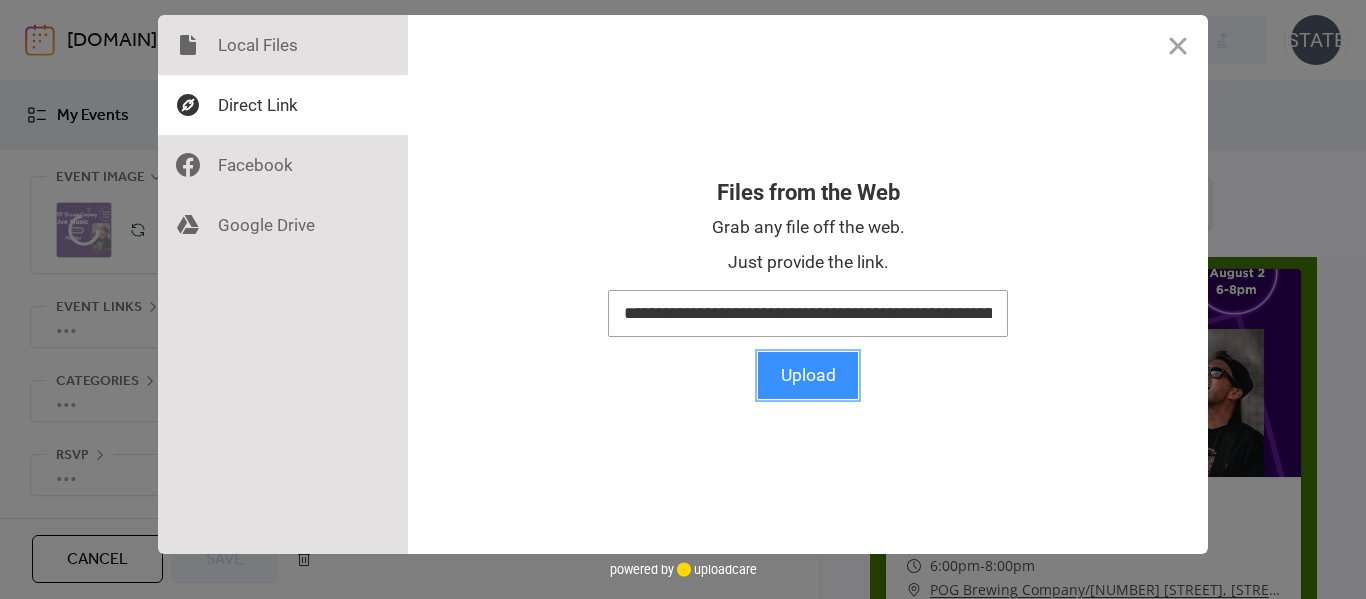 click on "Upload" at bounding box center (808, 375) 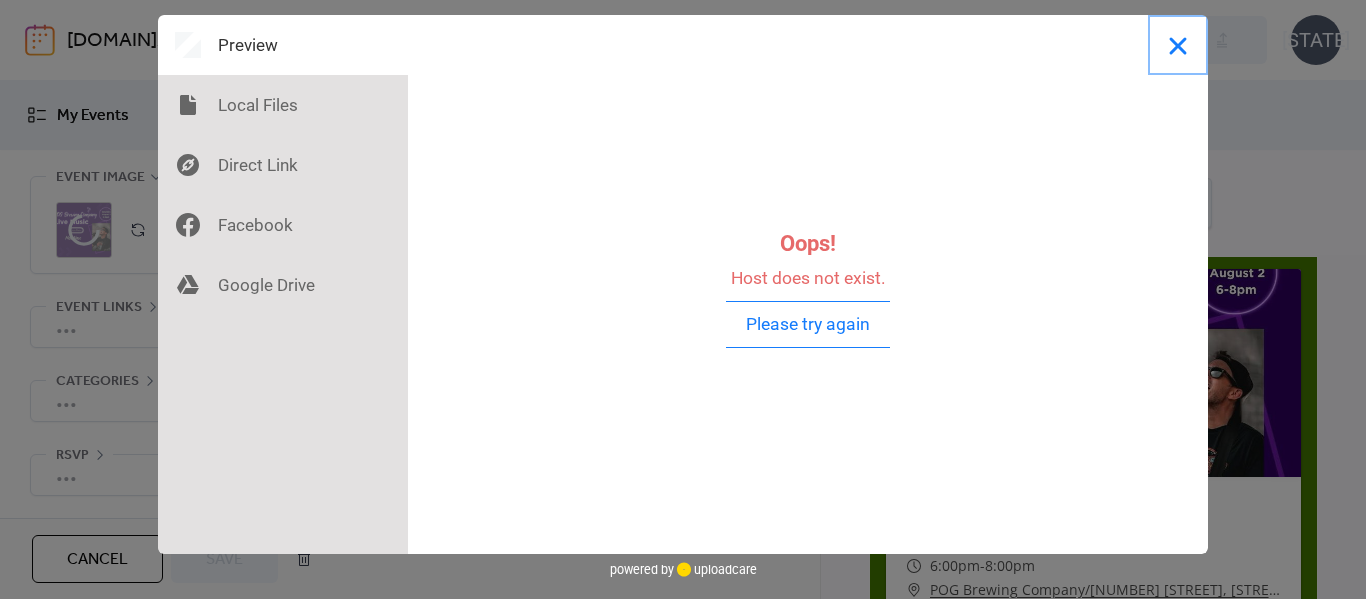 click at bounding box center (1178, 45) 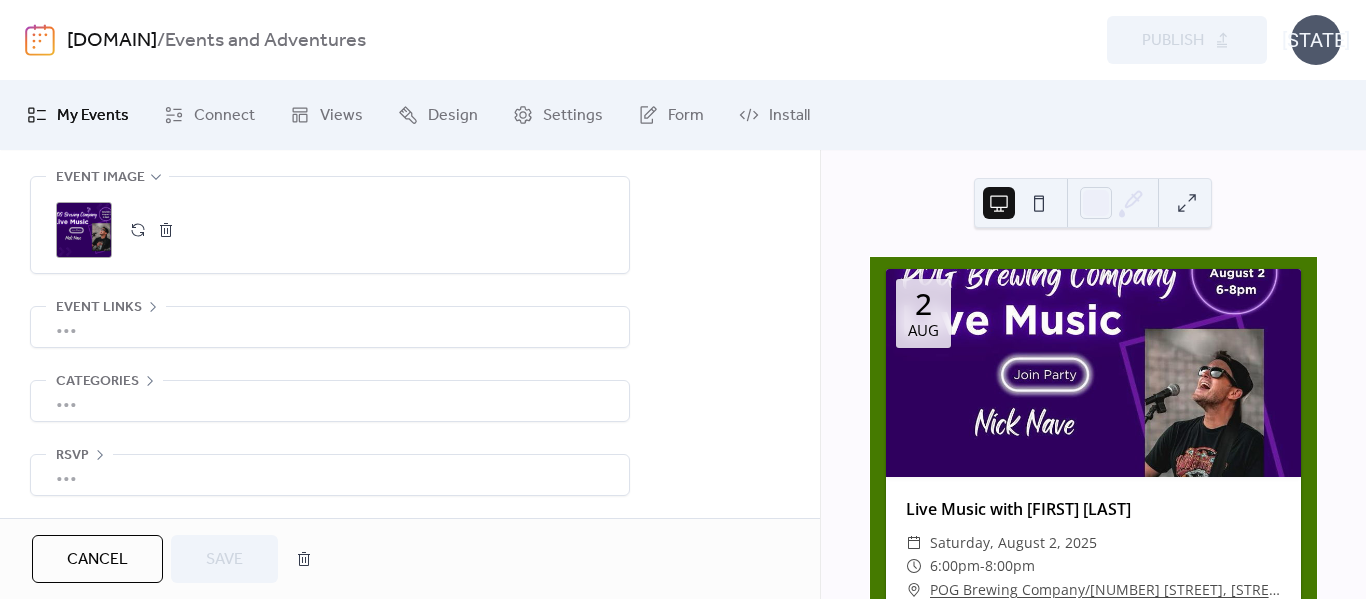 click on "•••" at bounding box center [330, 327] 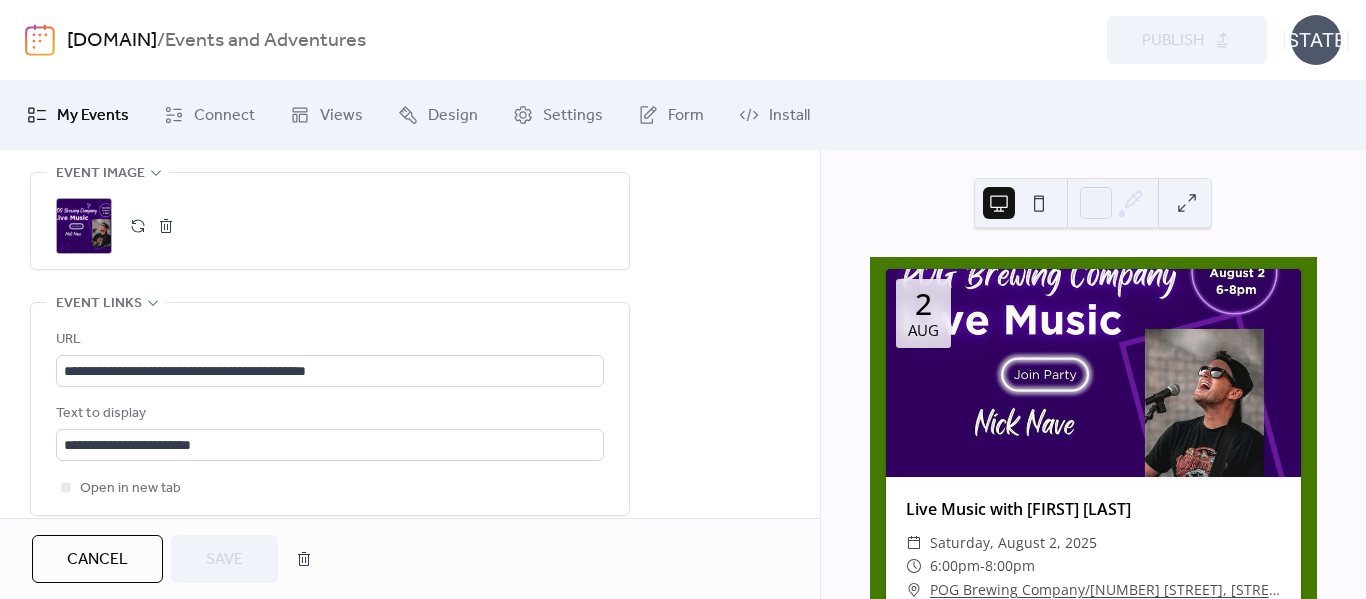 scroll, scrollTop: 1030, scrollLeft: 0, axis: vertical 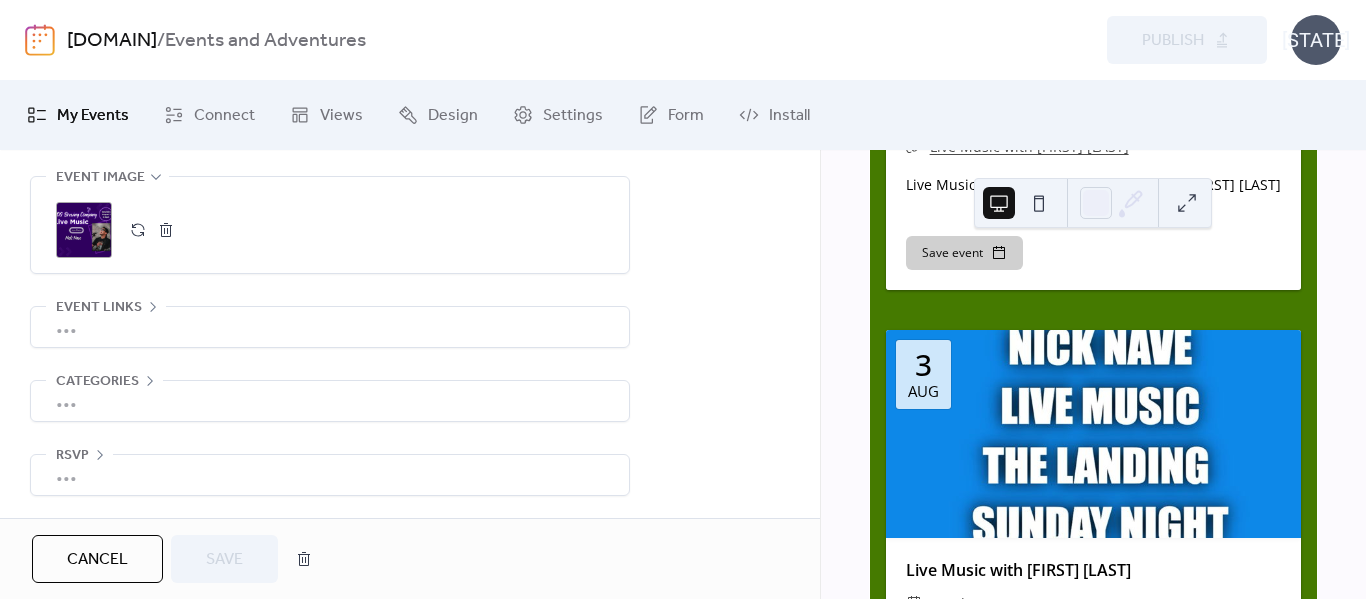 click at bounding box center (1039, 203) 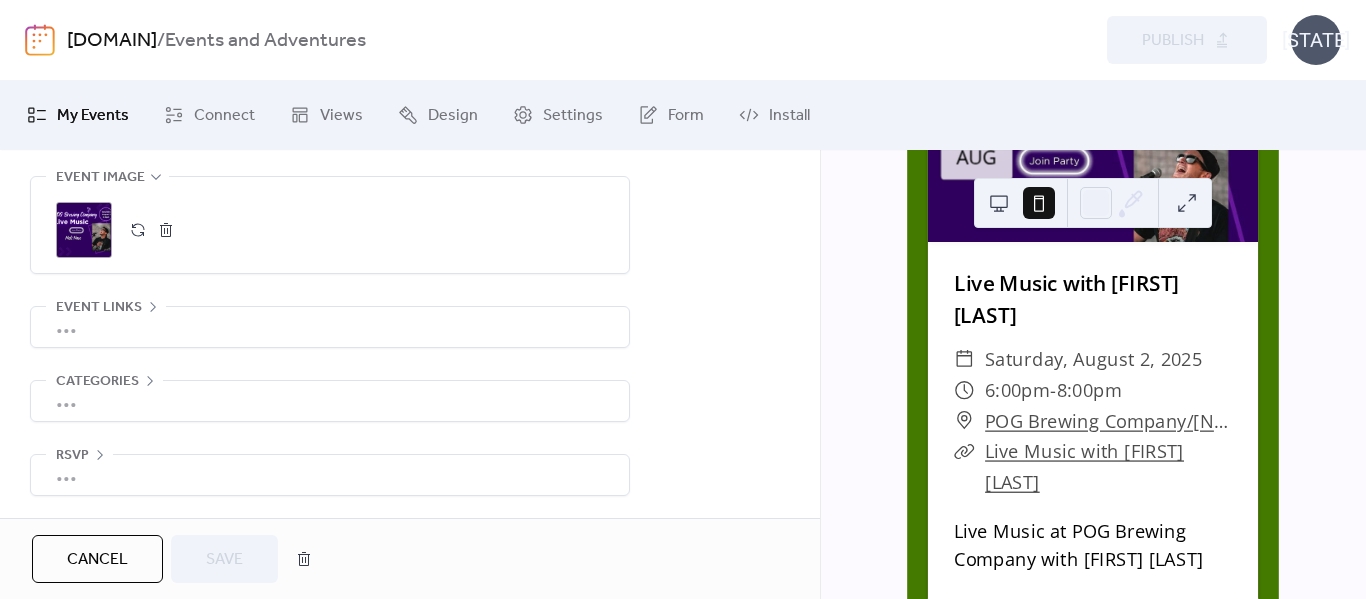 scroll, scrollTop: 233, scrollLeft: 0, axis: vertical 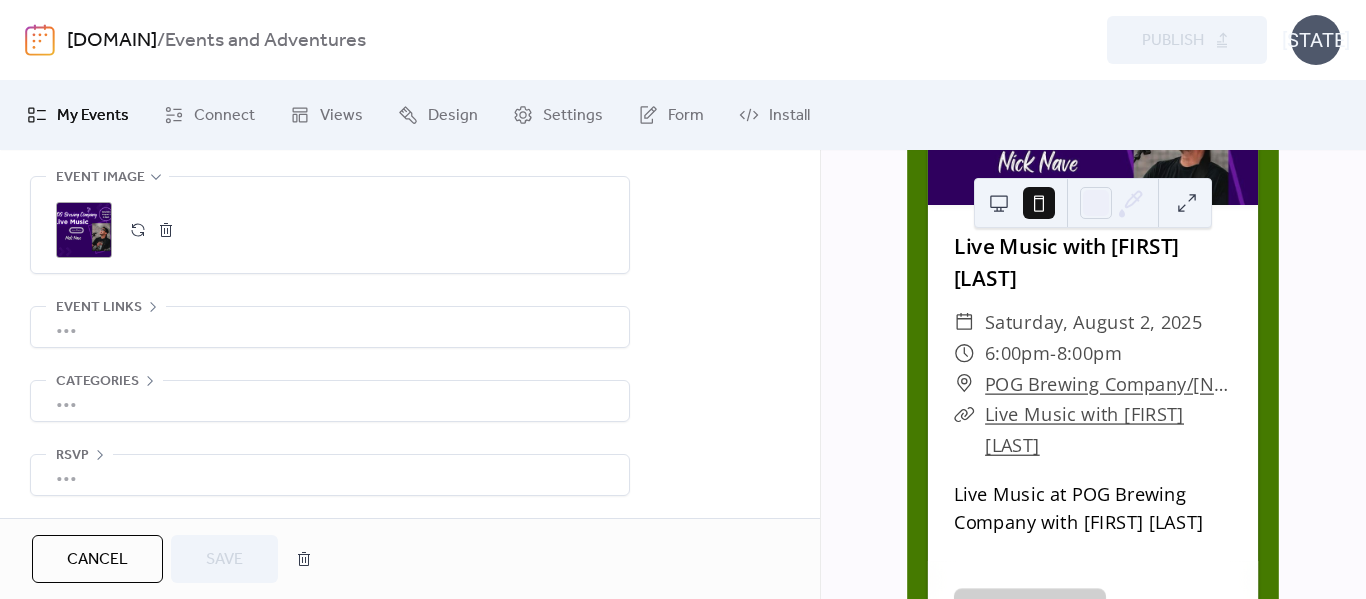 click at bounding box center [999, 203] 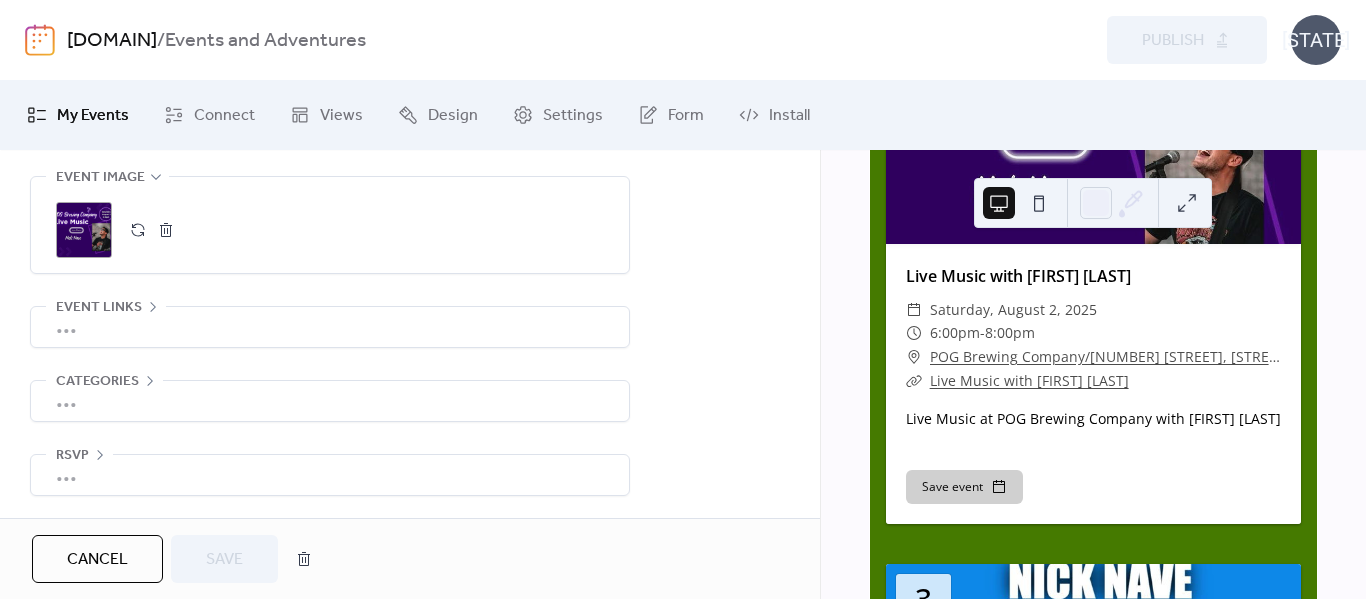 scroll, scrollTop: 797, scrollLeft: 0, axis: vertical 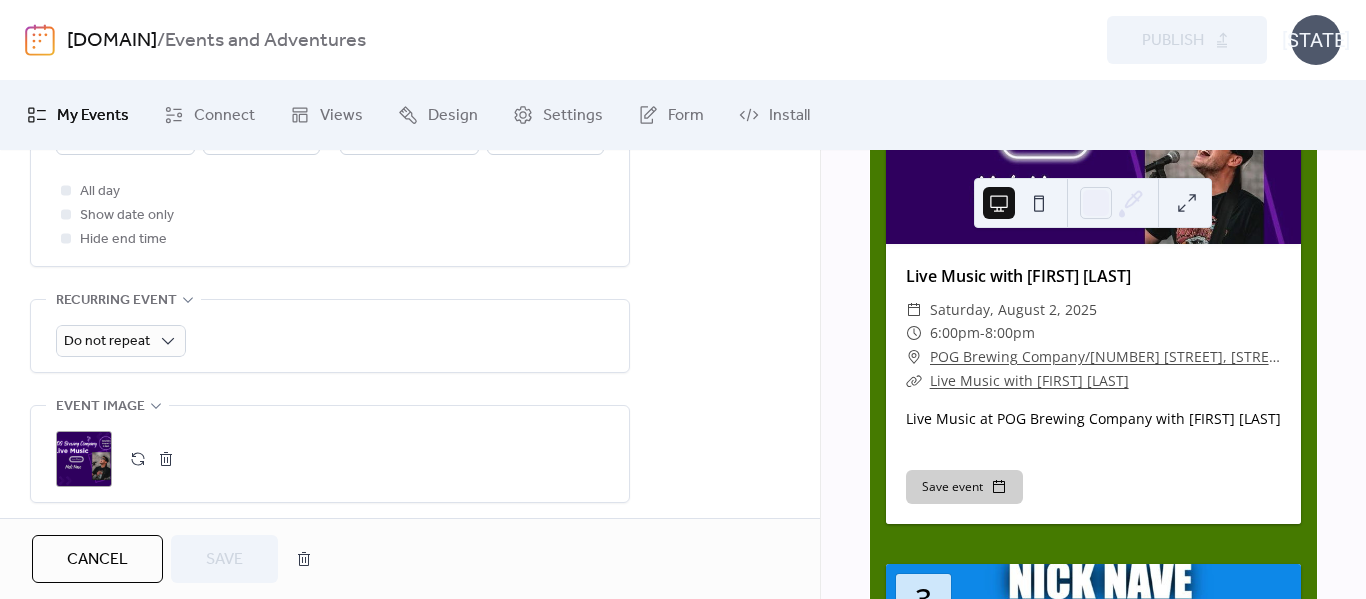 click on ";" at bounding box center [84, 459] 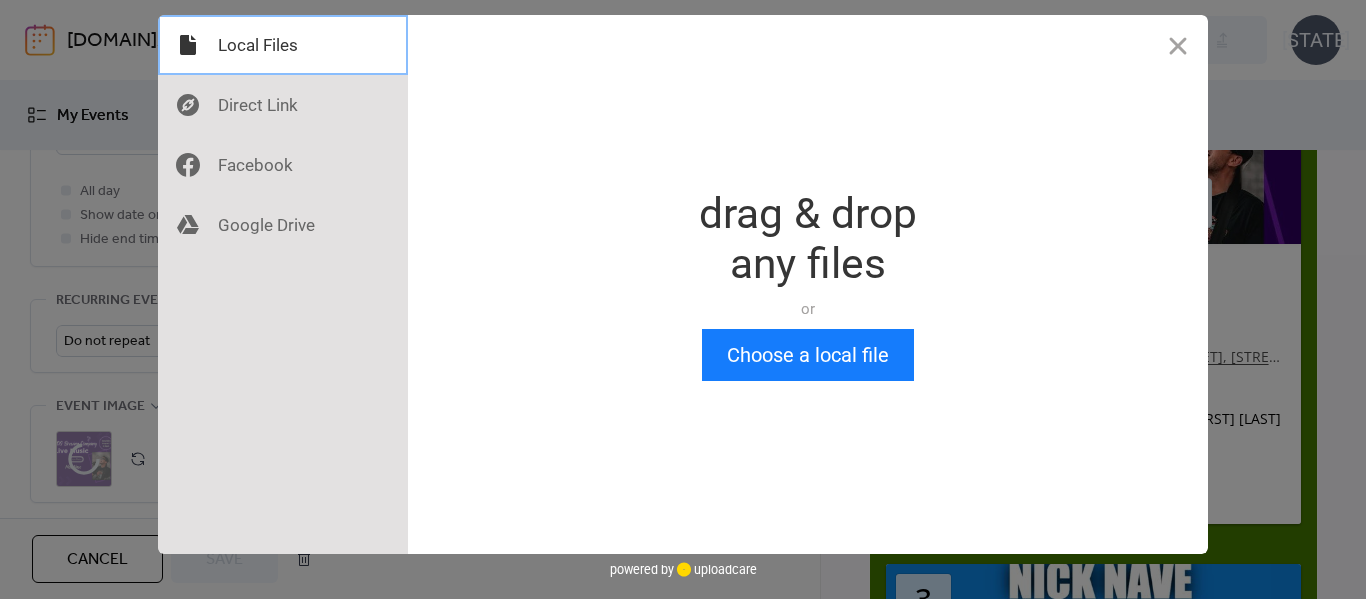 click at bounding box center [283, 45] 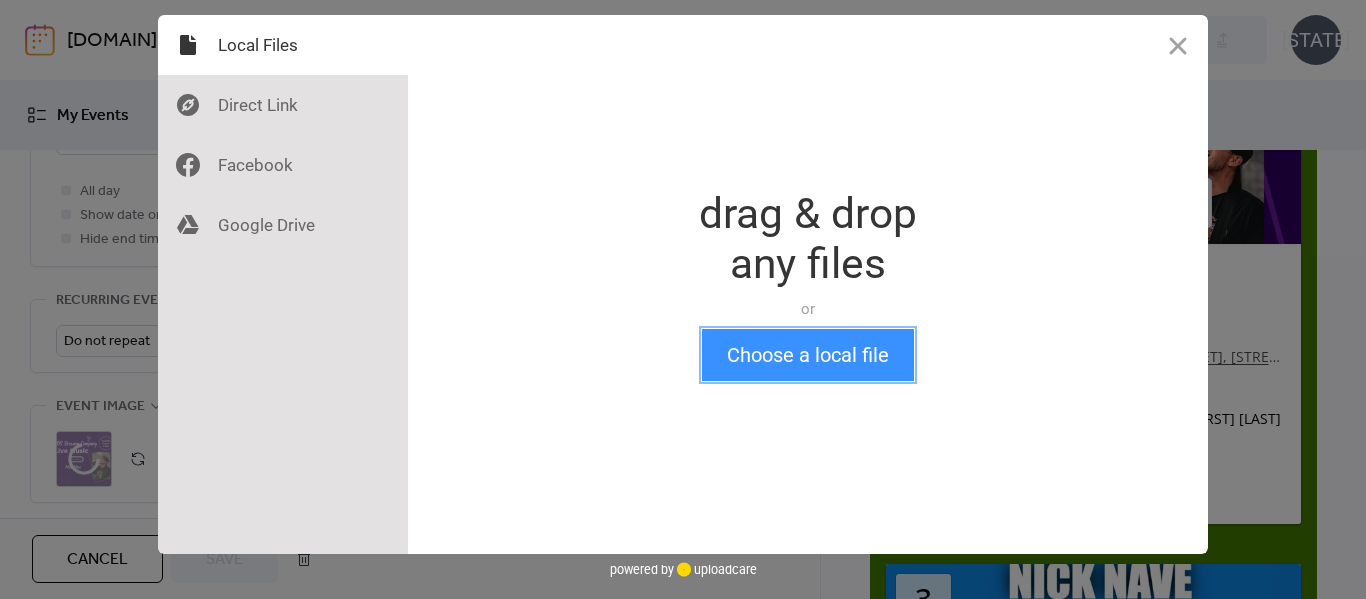 click on "Choose a local file" at bounding box center [808, 355] 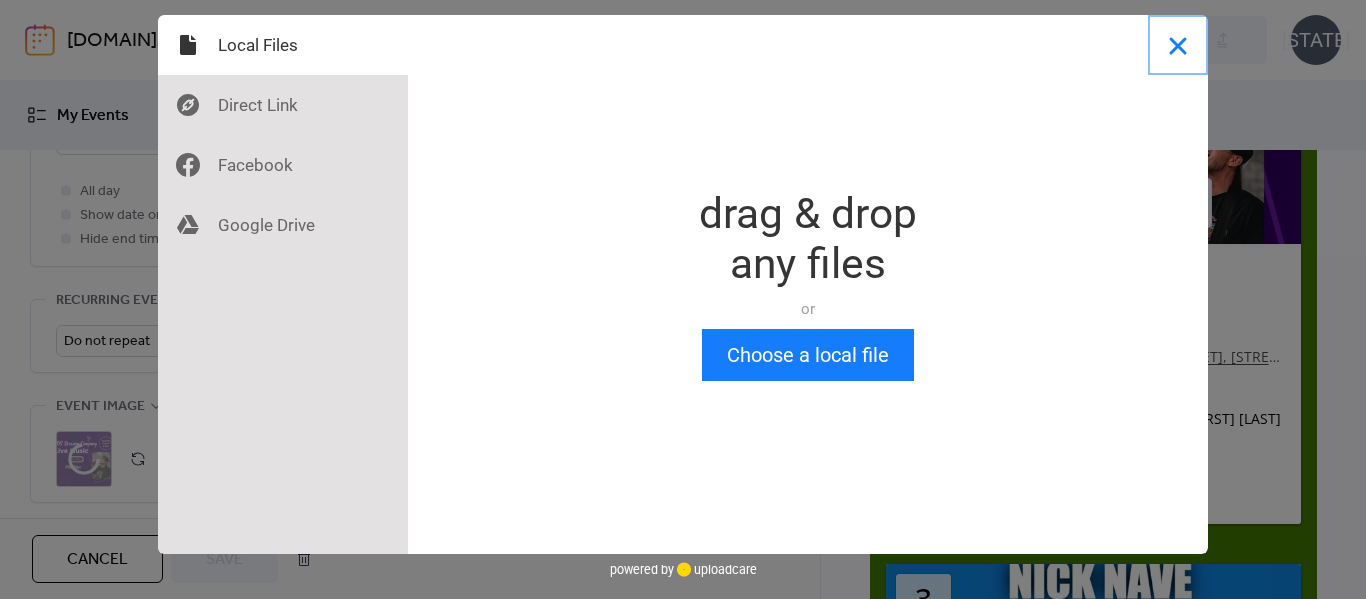 click at bounding box center (1178, 45) 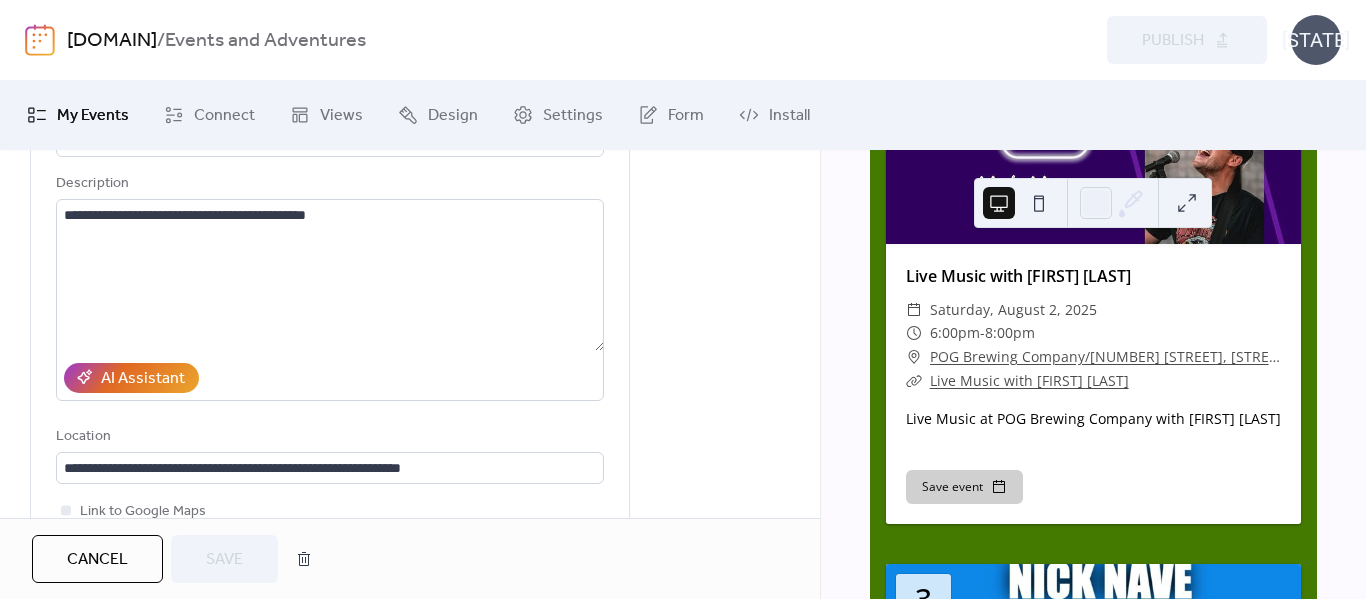 scroll, scrollTop: 233, scrollLeft: 0, axis: vertical 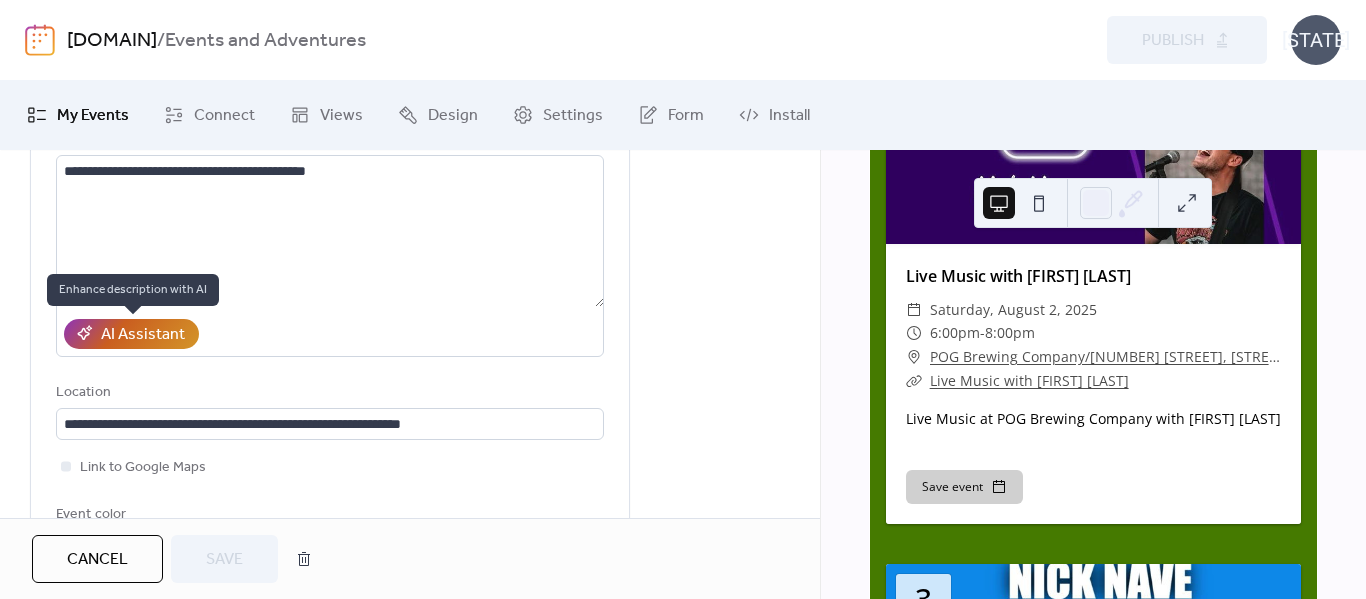 click on "AI Assistant" at bounding box center (143, 335) 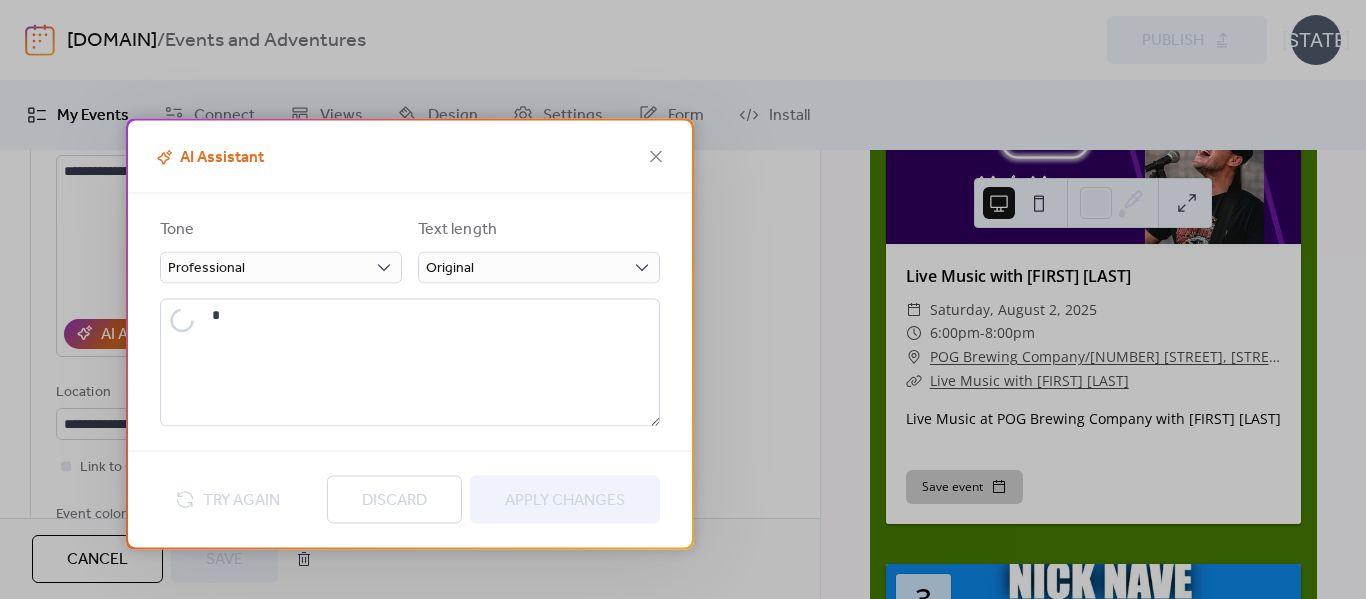 type on "**********" 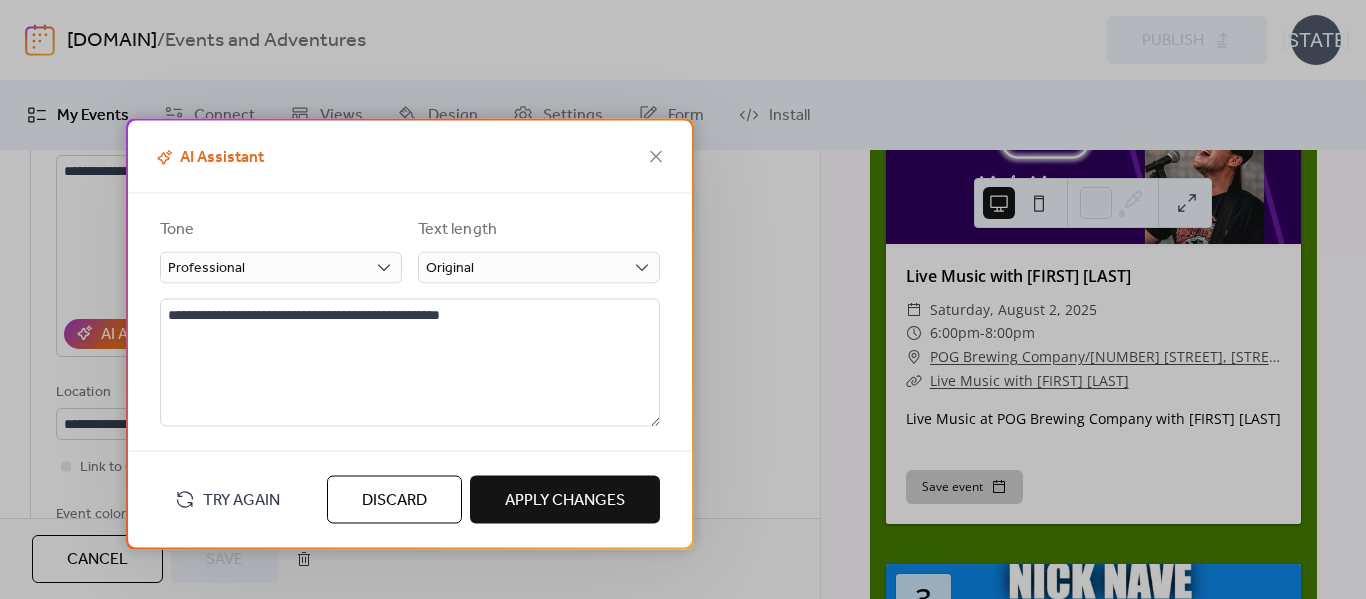 click on "Discard" at bounding box center [394, 501] 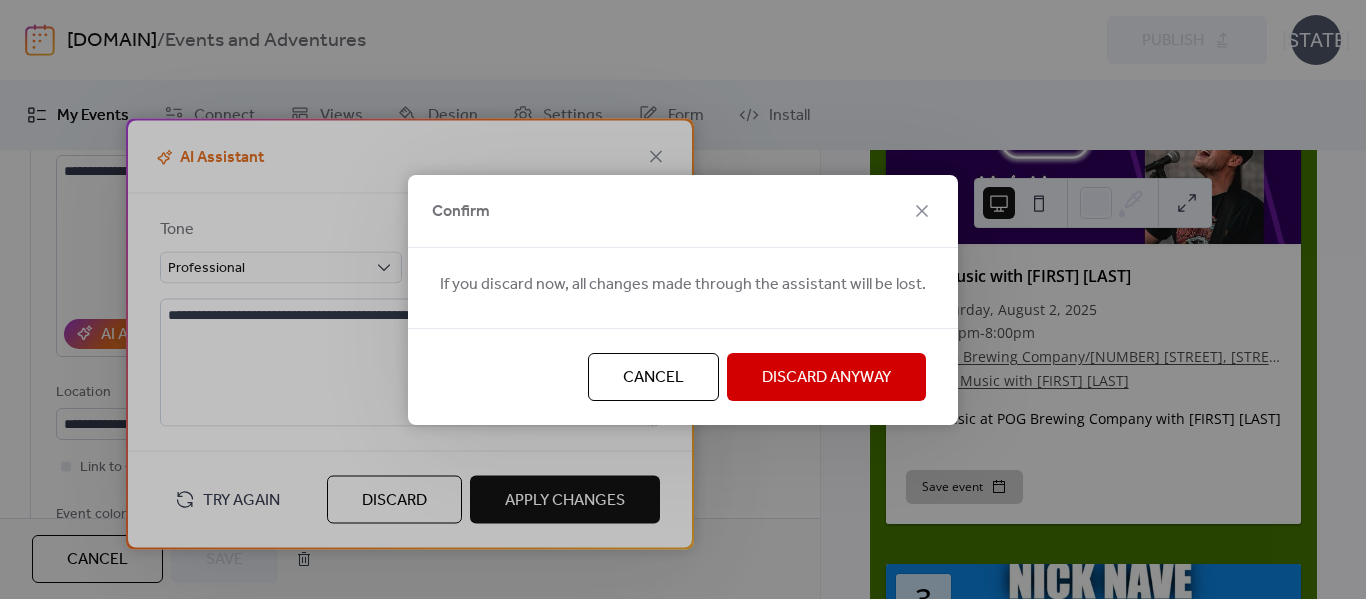 click on "Discard Anyway" at bounding box center (826, 377) 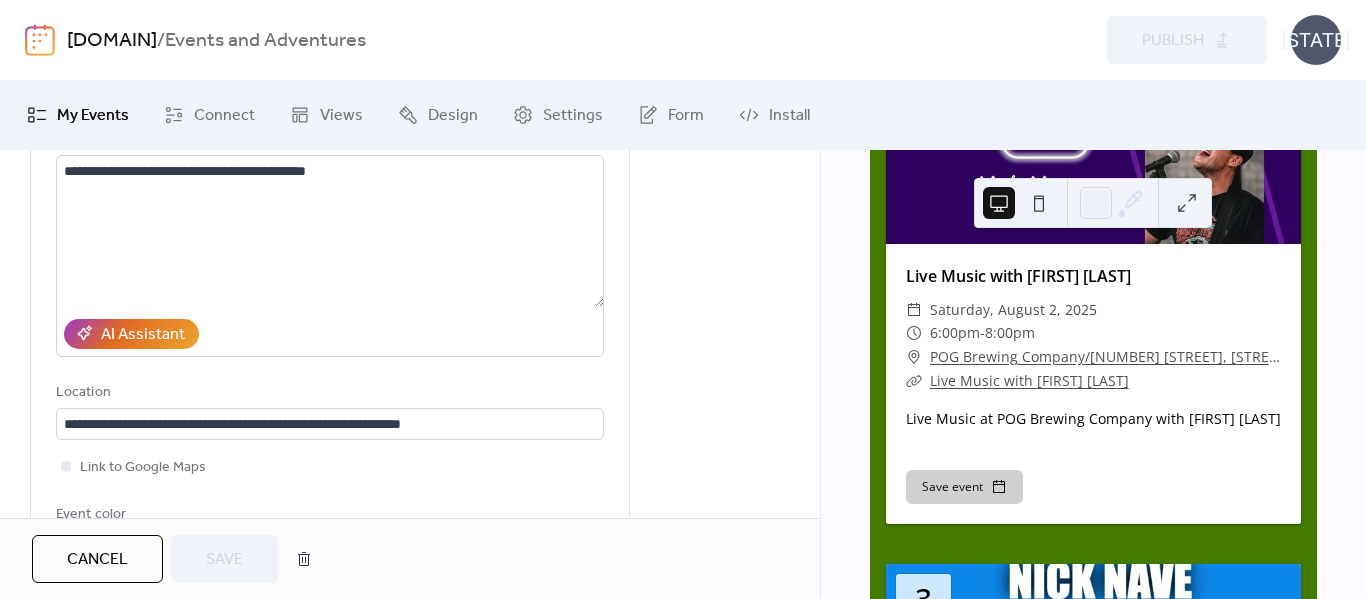 scroll, scrollTop: 0, scrollLeft: 0, axis: both 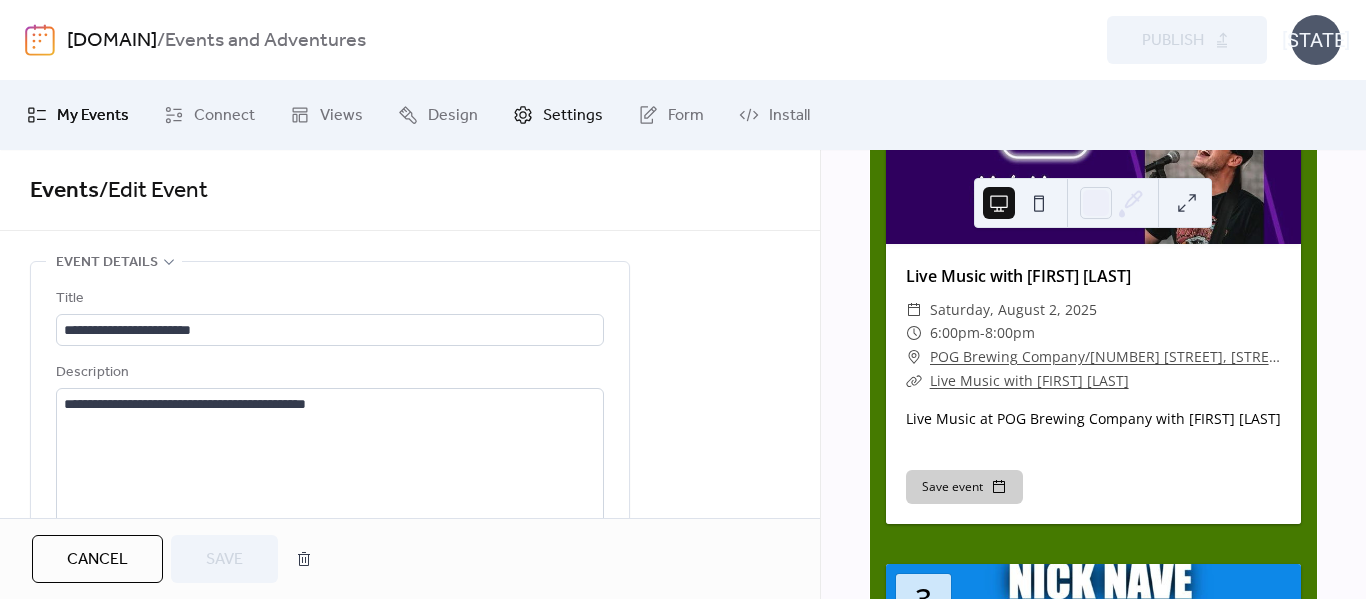 click on "Settings" at bounding box center [573, 116] 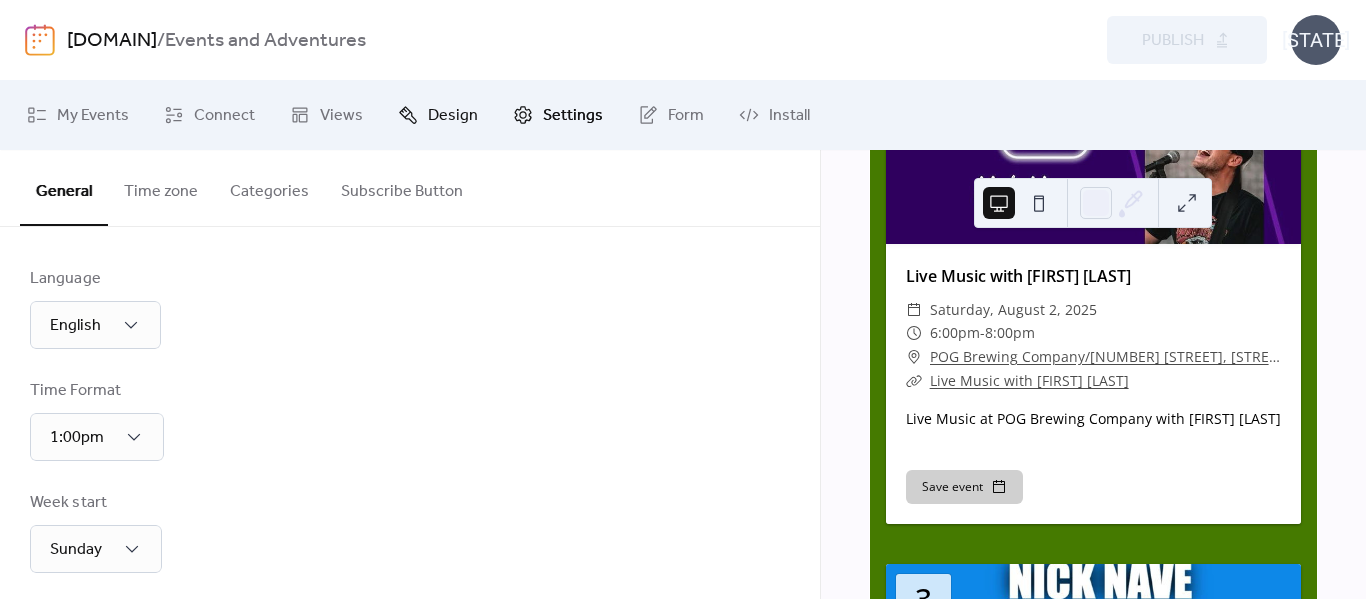 click on "Design" at bounding box center (453, 116) 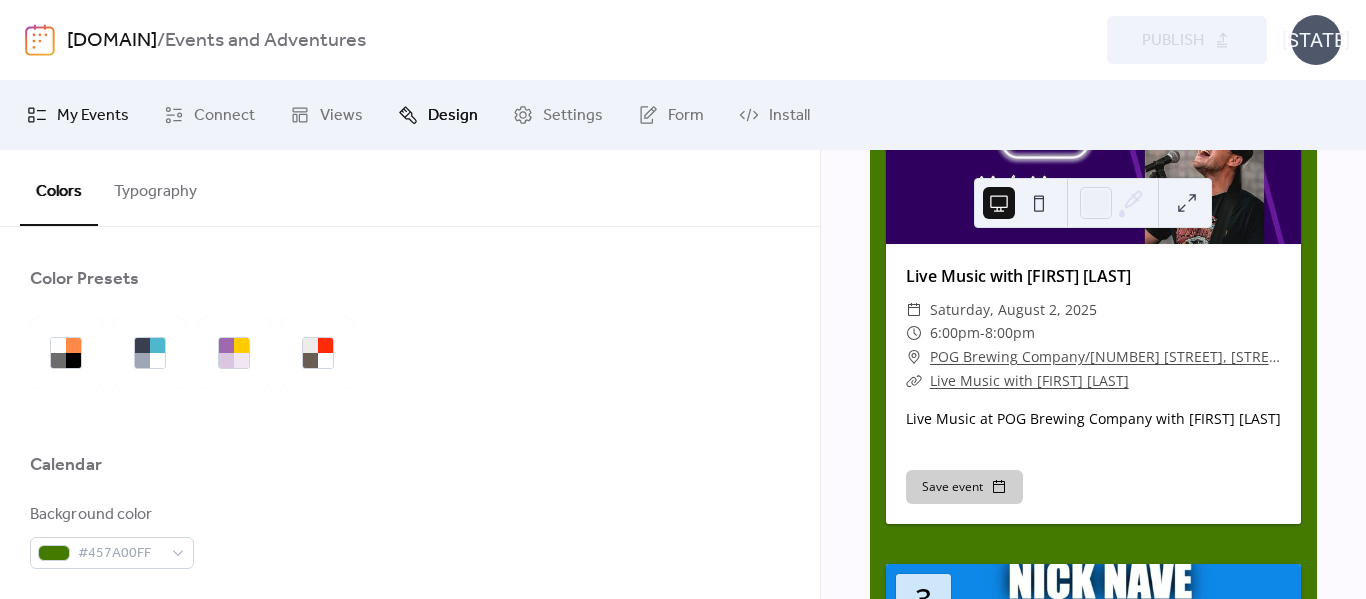 click on "My Events" at bounding box center (93, 116) 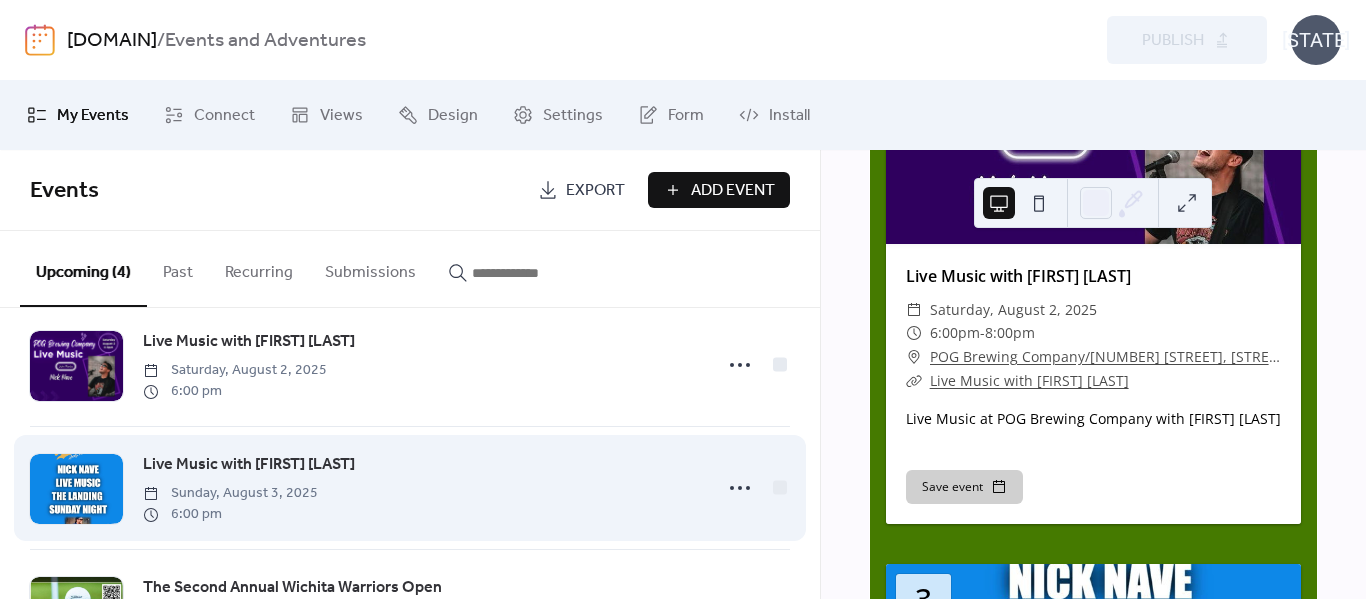scroll, scrollTop: 0, scrollLeft: 0, axis: both 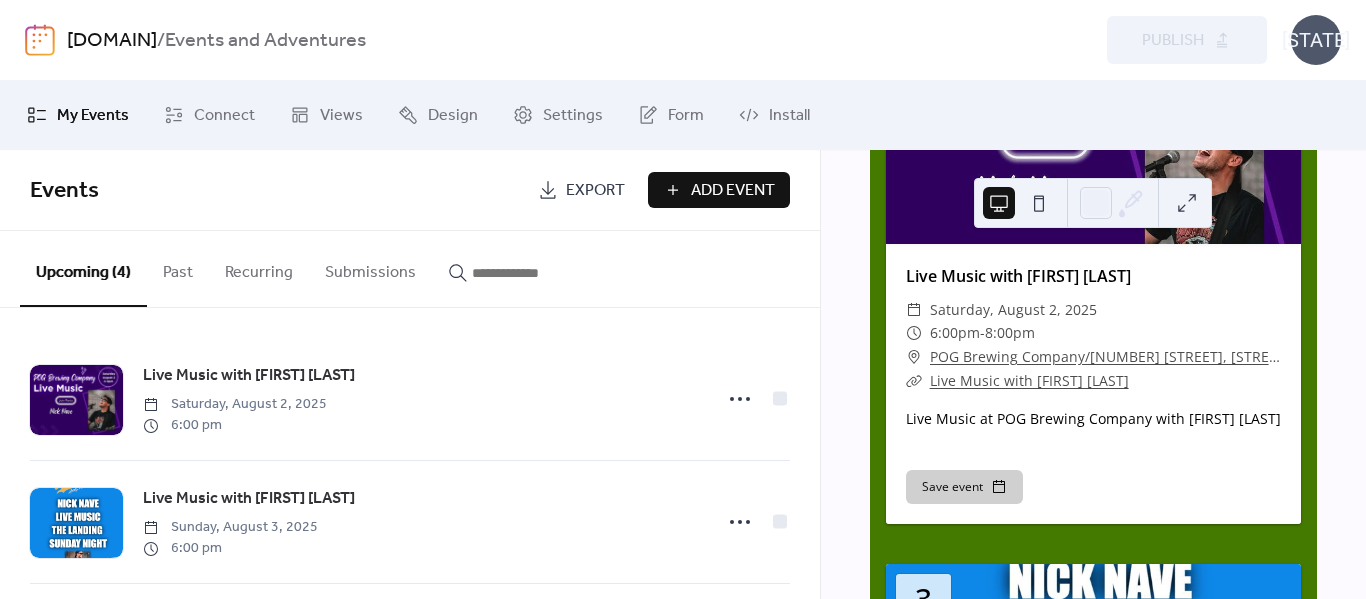 click on "[DOMAIN]" at bounding box center (112, 41) 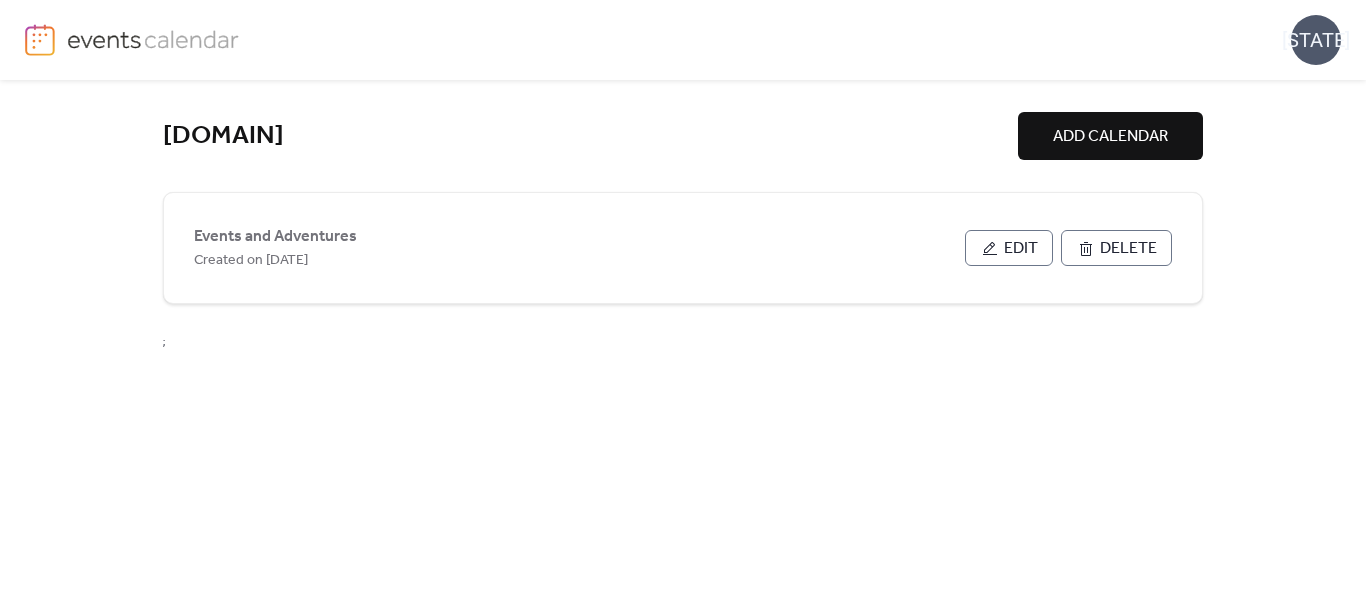 drag, startPoint x: 1116, startPoint y: 1, endPoint x: 394, endPoint y: 160, distance: 739.30035 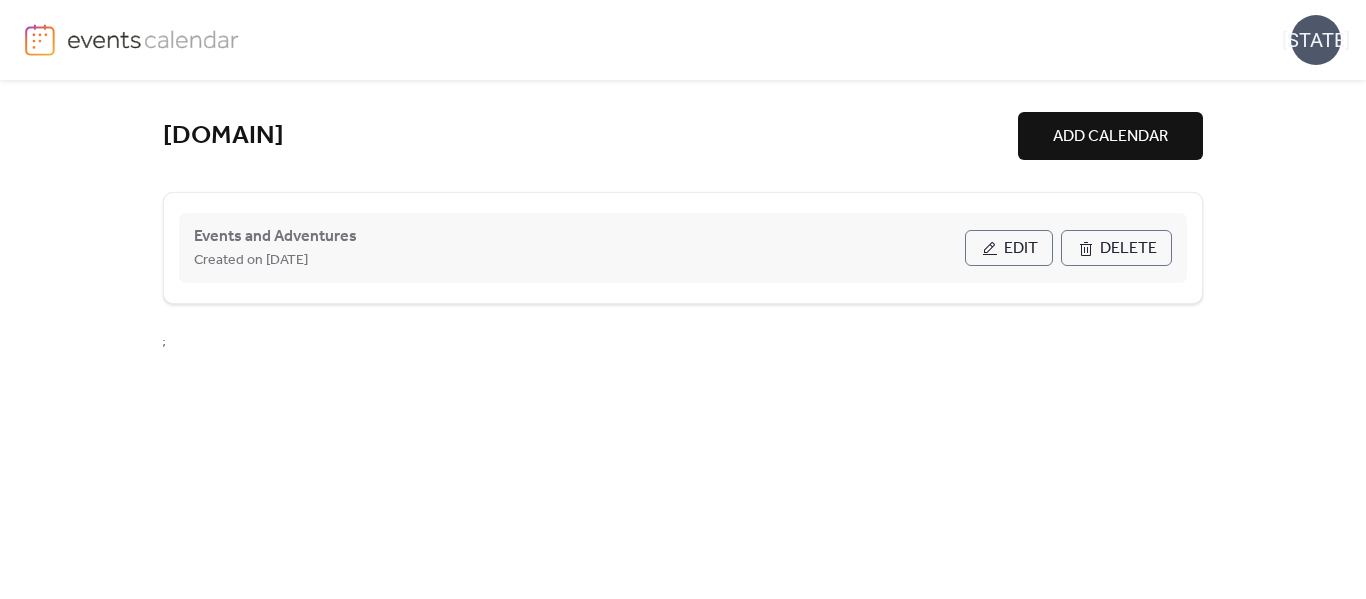 click on "Edit" at bounding box center [1021, 249] 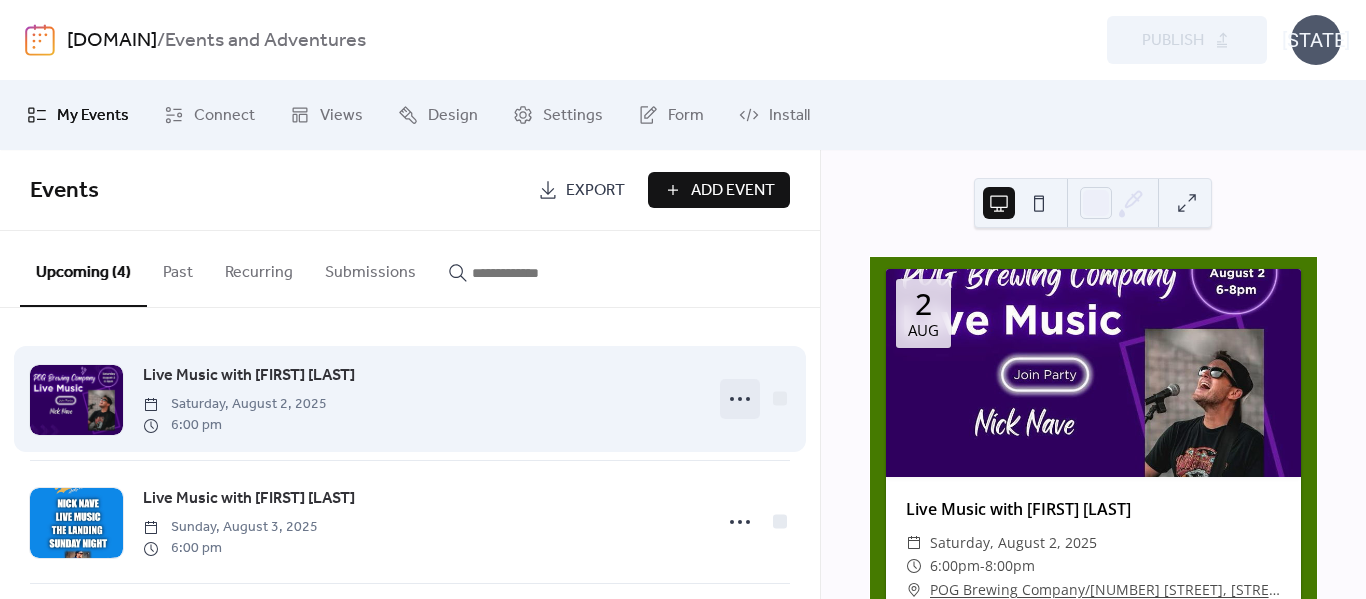 click 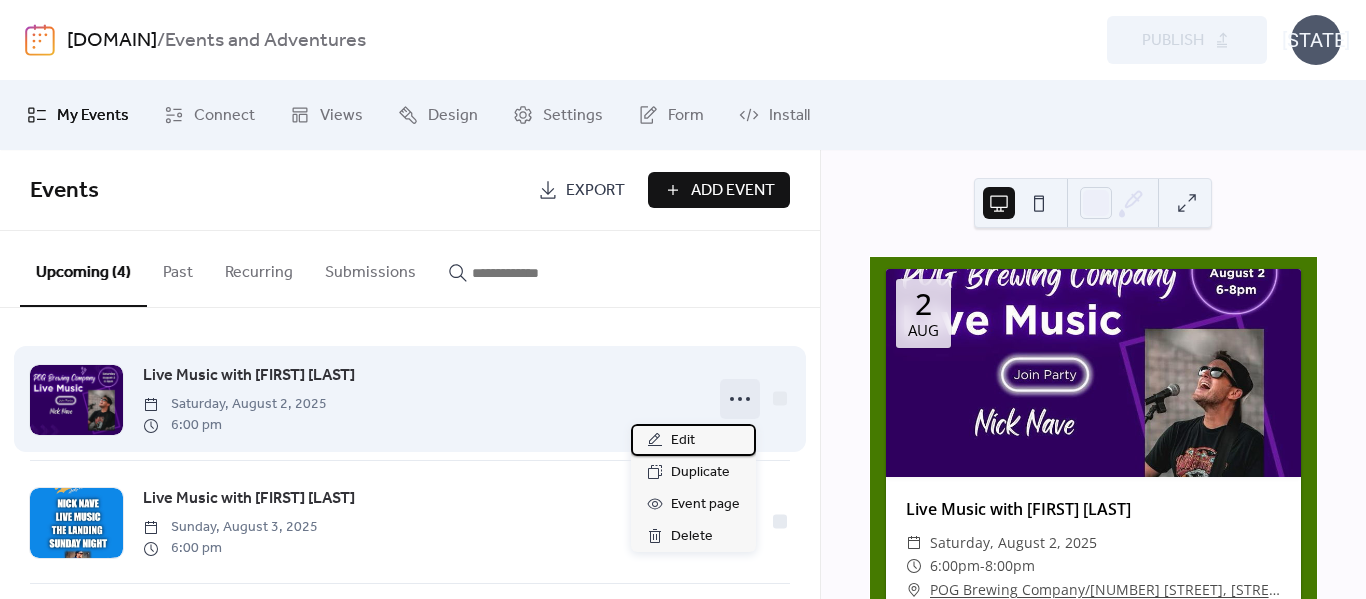 click on "Edit" at bounding box center (683, 441) 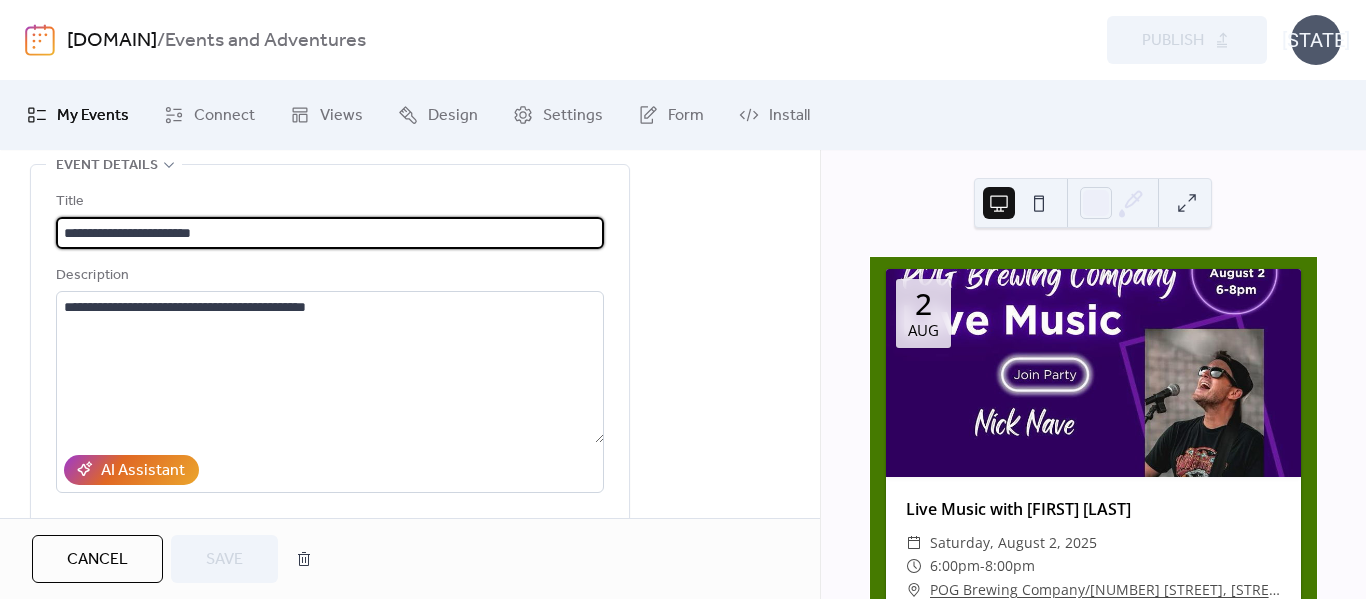 scroll, scrollTop: 0, scrollLeft: 0, axis: both 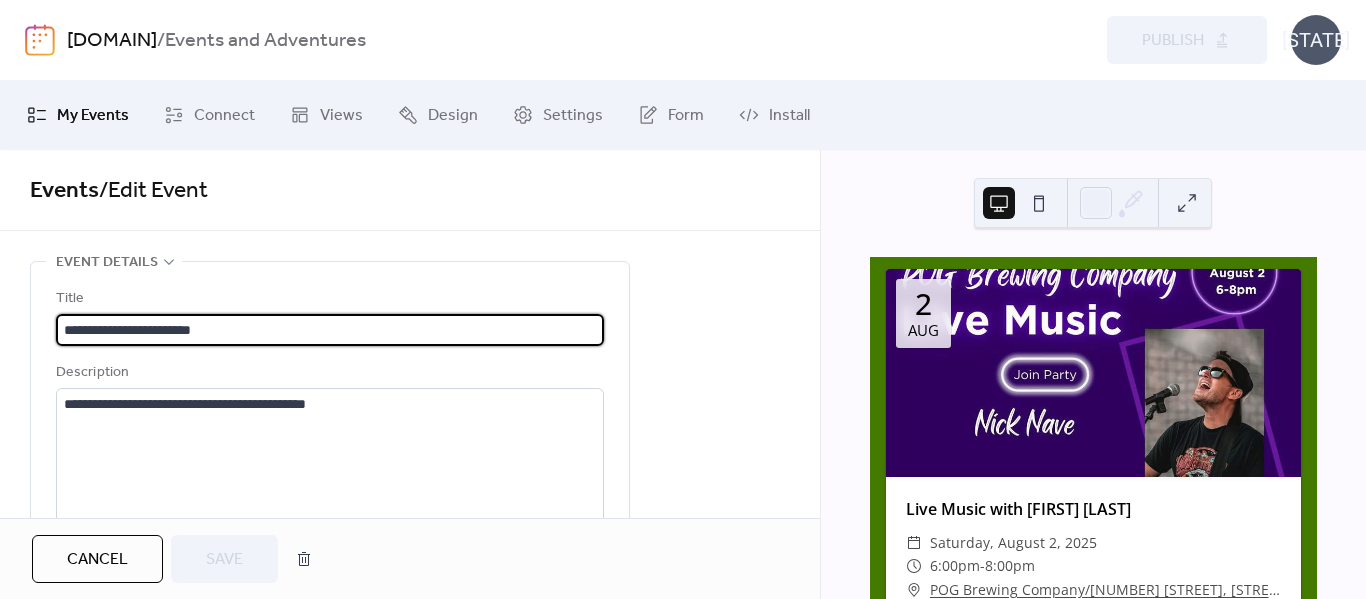 click on "[DOMAIN]" at bounding box center (112, 41) 